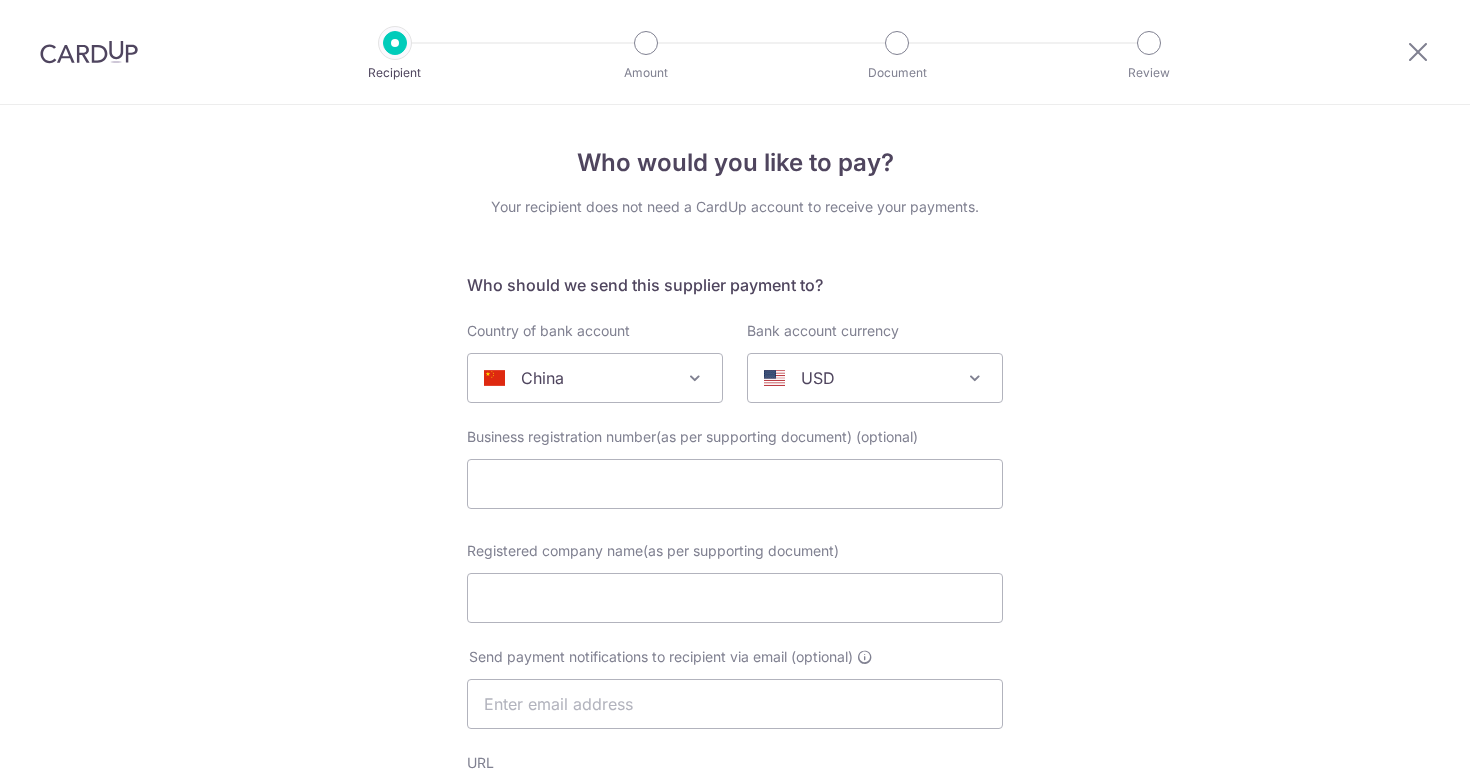 select on "48" 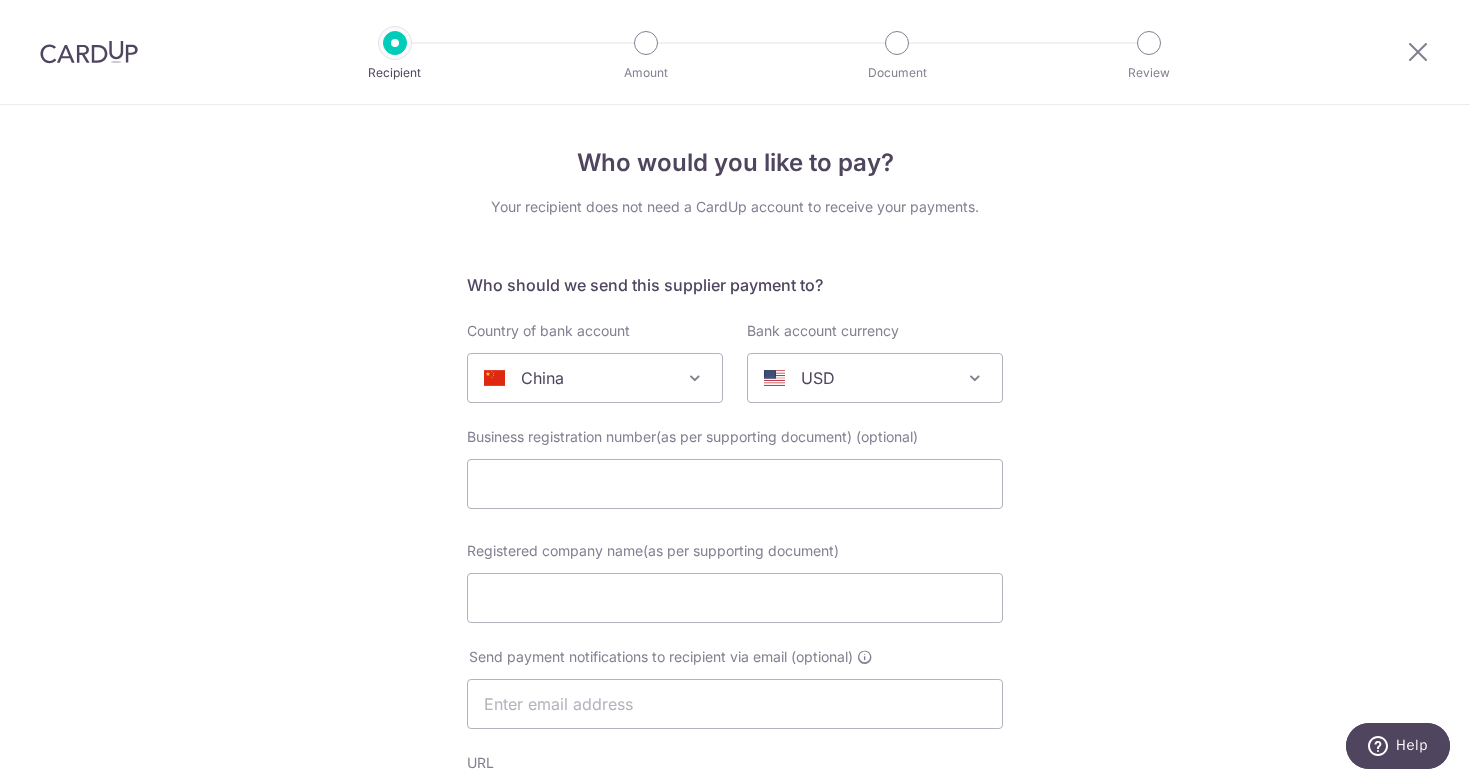 scroll, scrollTop: 0, scrollLeft: 0, axis: both 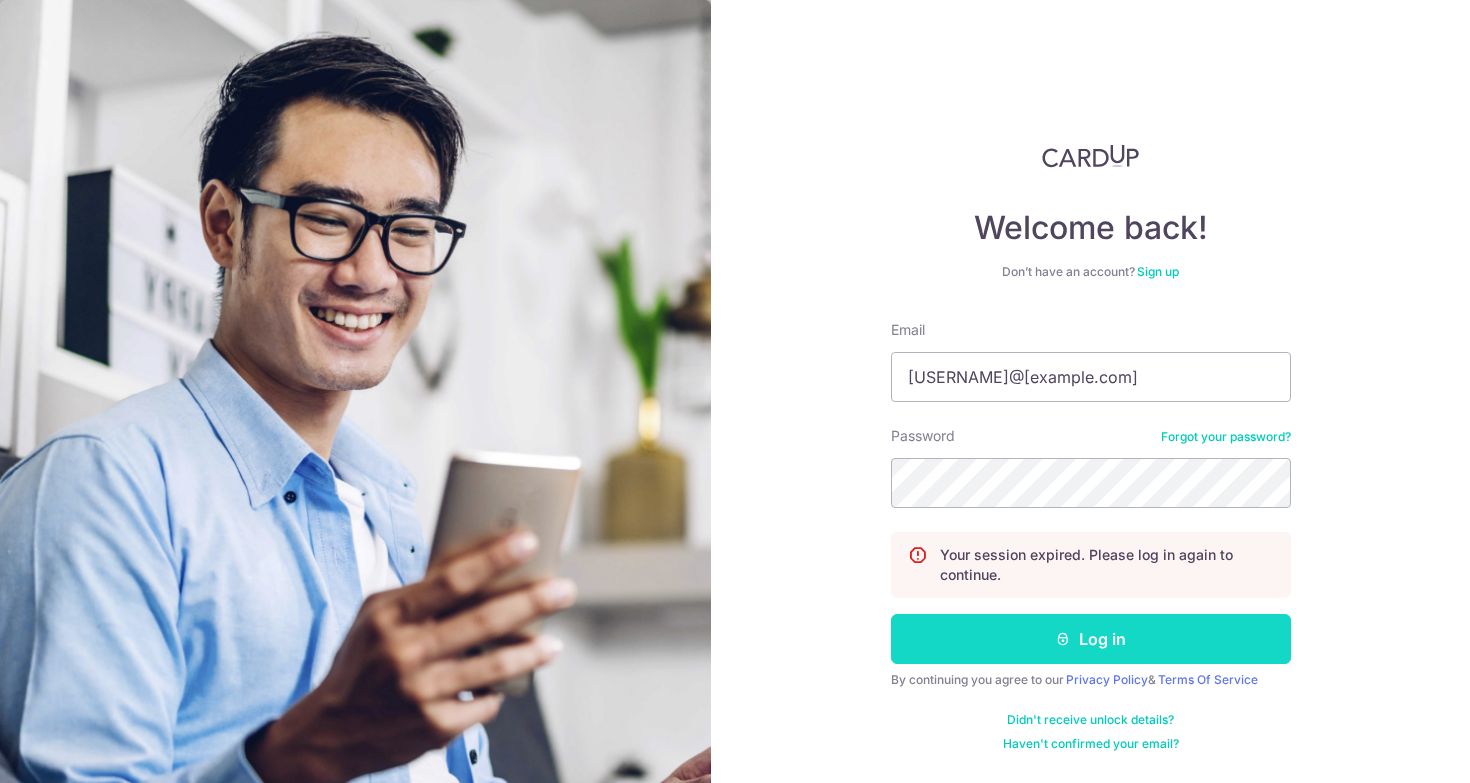 click on "Log in" at bounding box center (1091, 639) 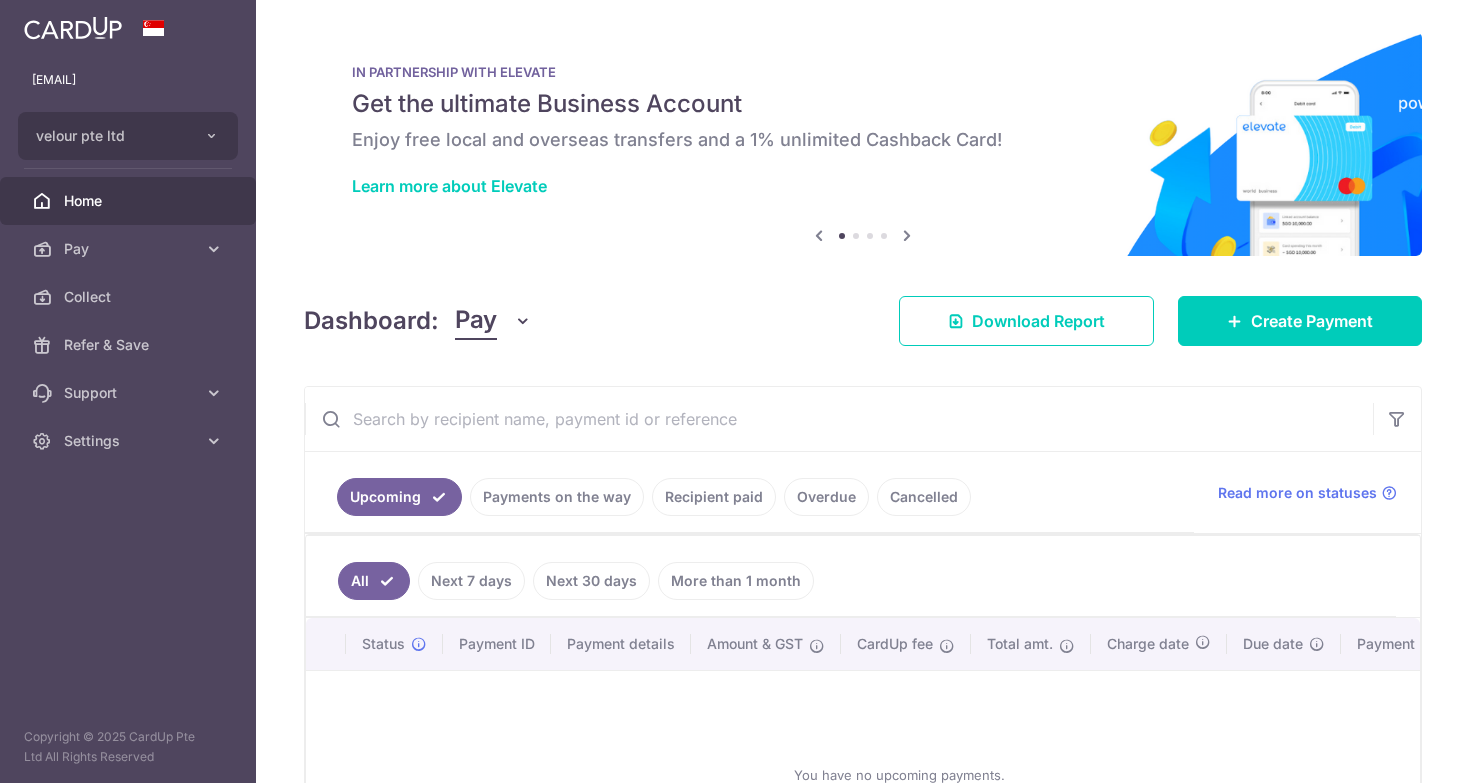 scroll, scrollTop: 0, scrollLeft: 0, axis: both 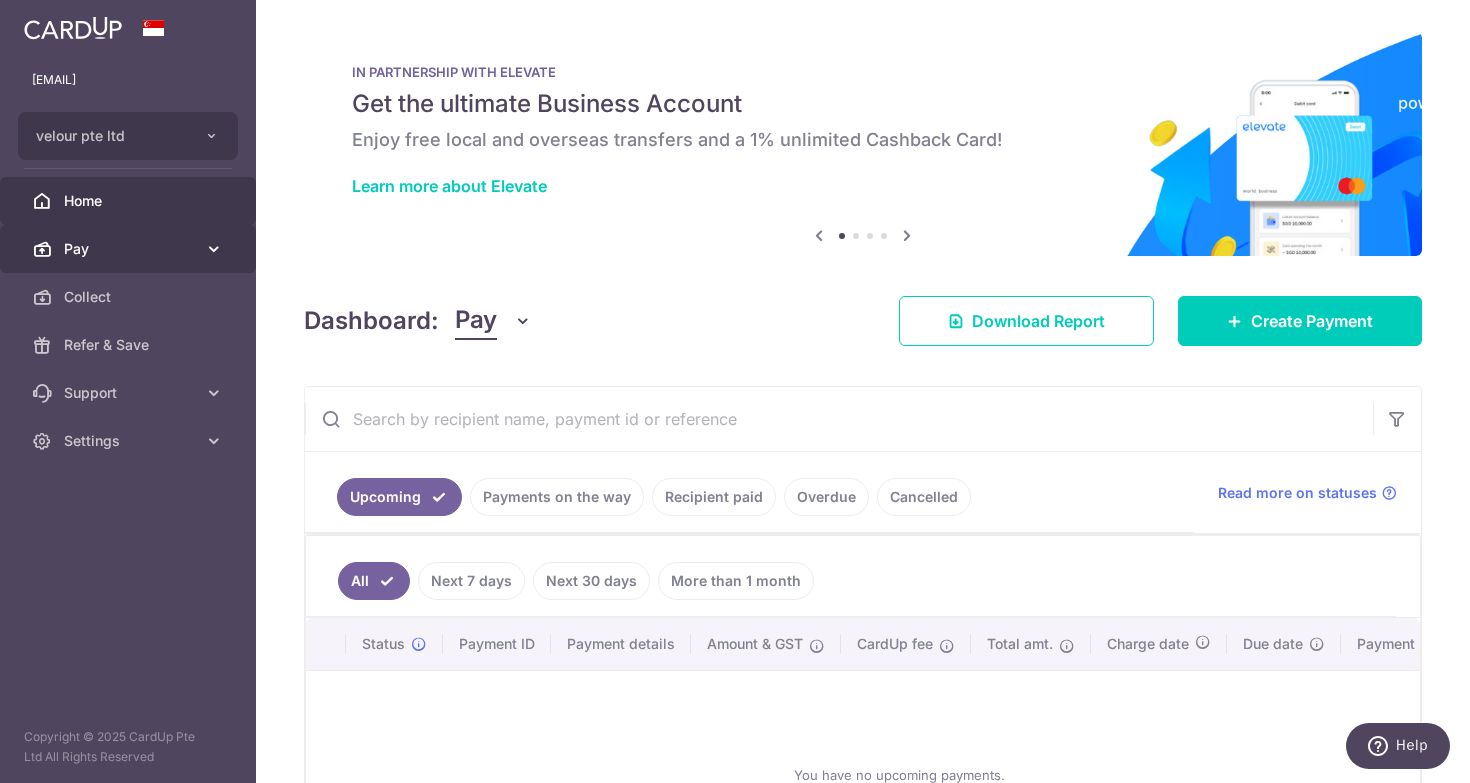 click on "Pay" at bounding box center (130, 249) 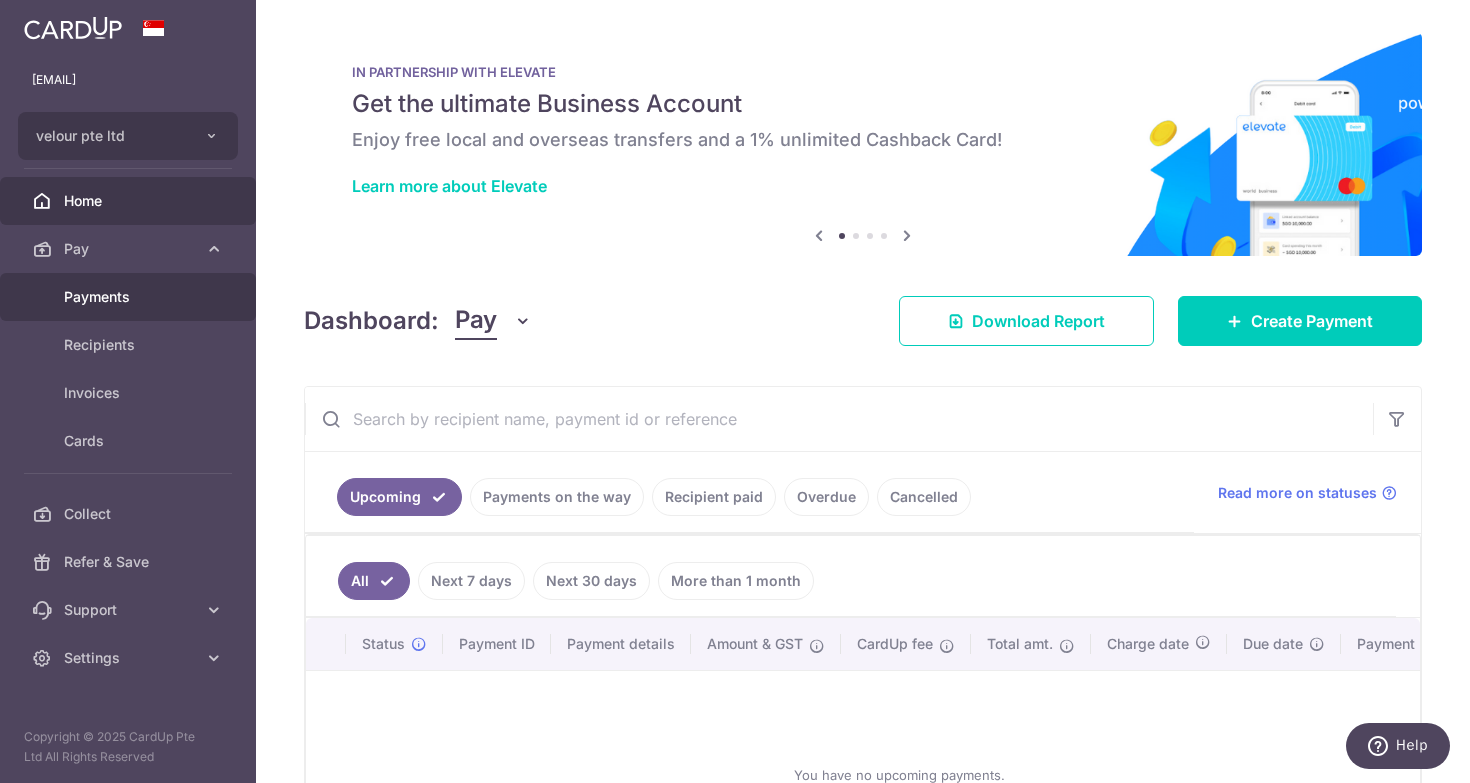 click on "Payments" at bounding box center (130, 297) 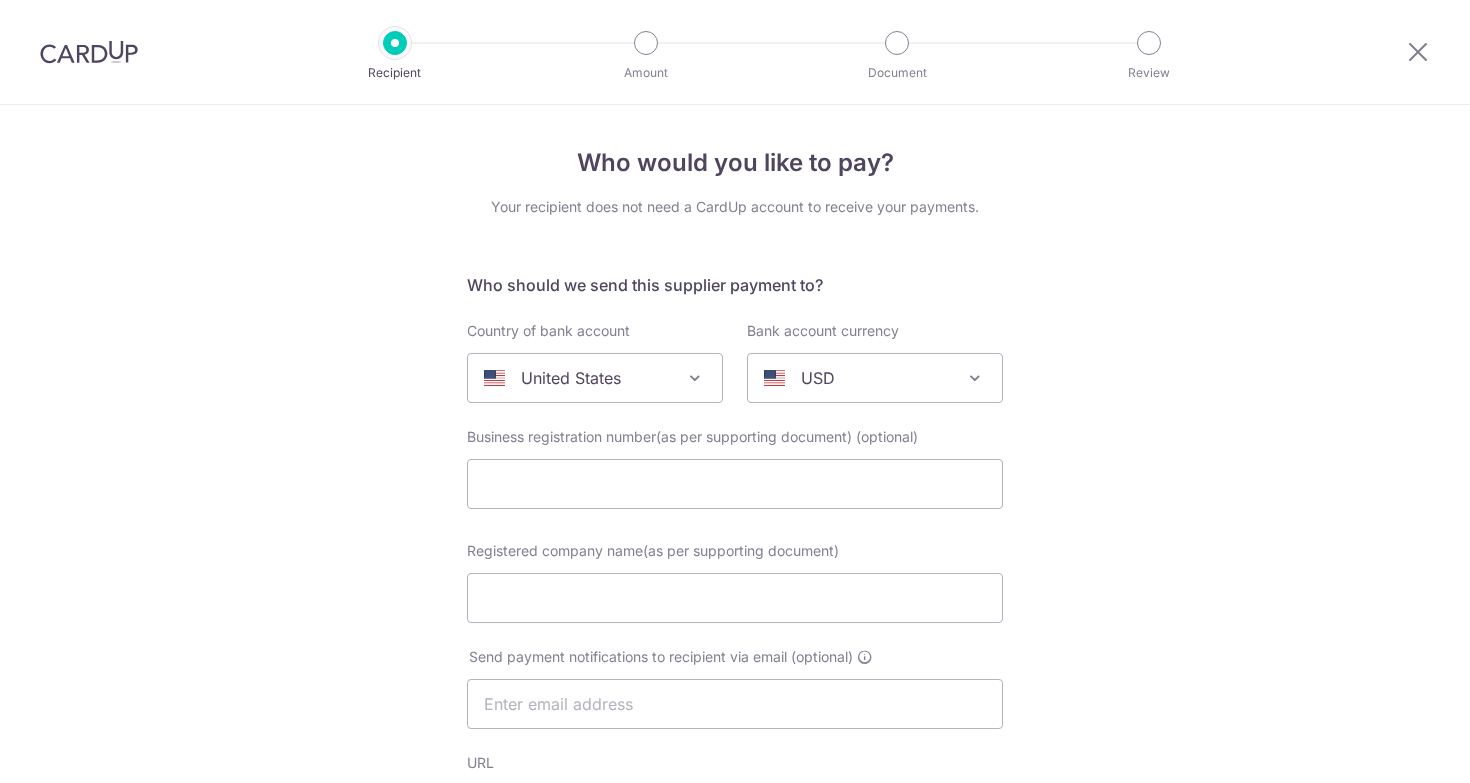 select 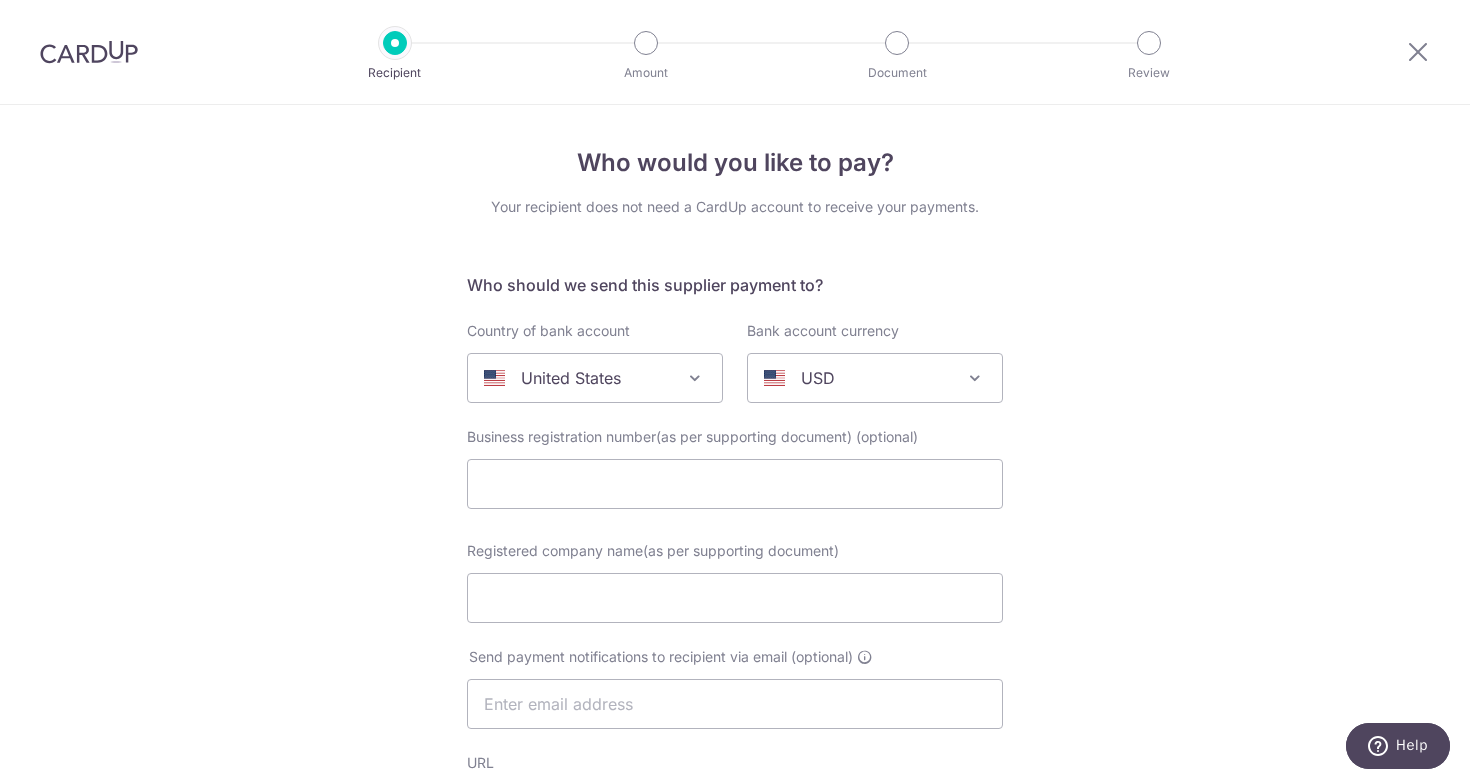 scroll, scrollTop: 0, scrollLeft: 0, axis: both 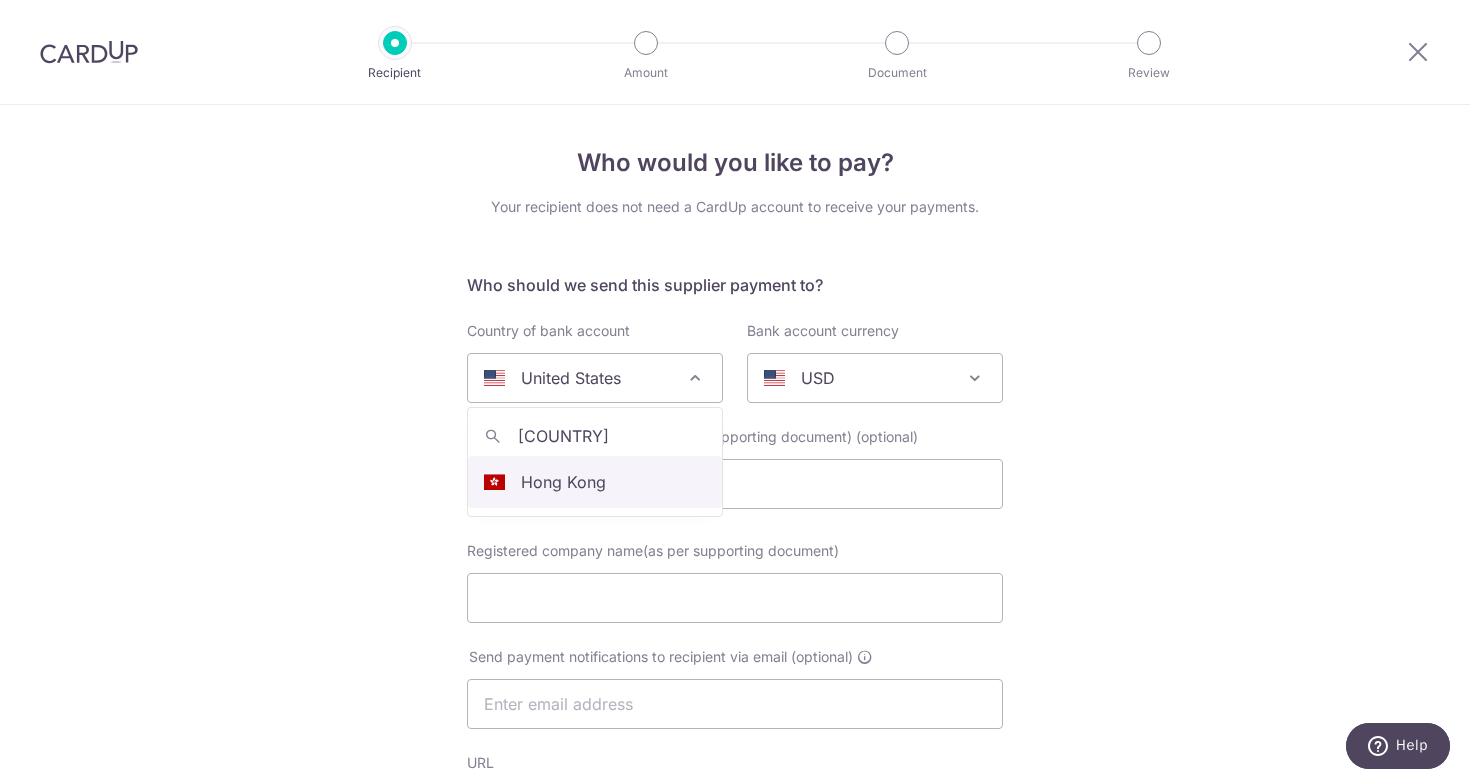 type on "hong kon" 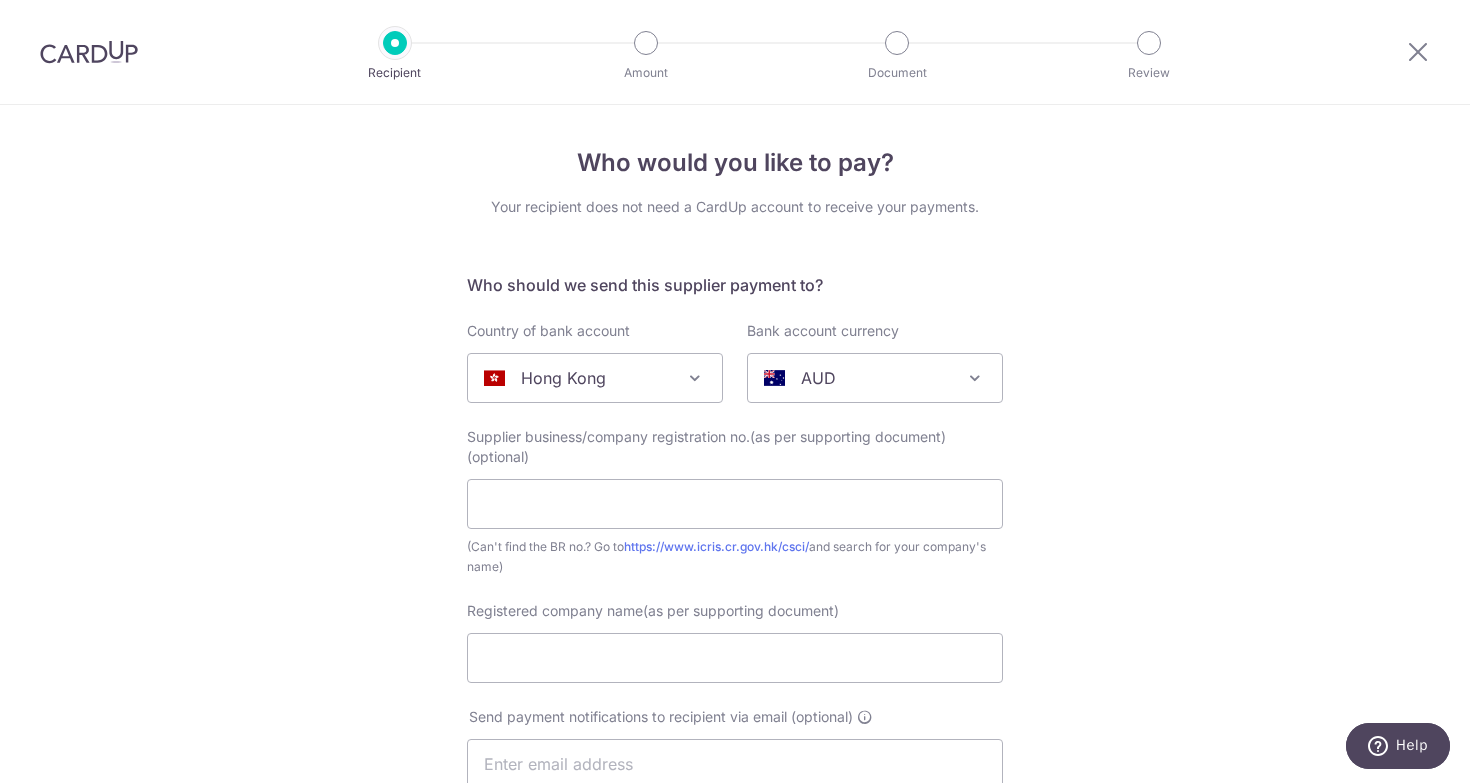 click on "AUD" at bounding box center (859, 378) 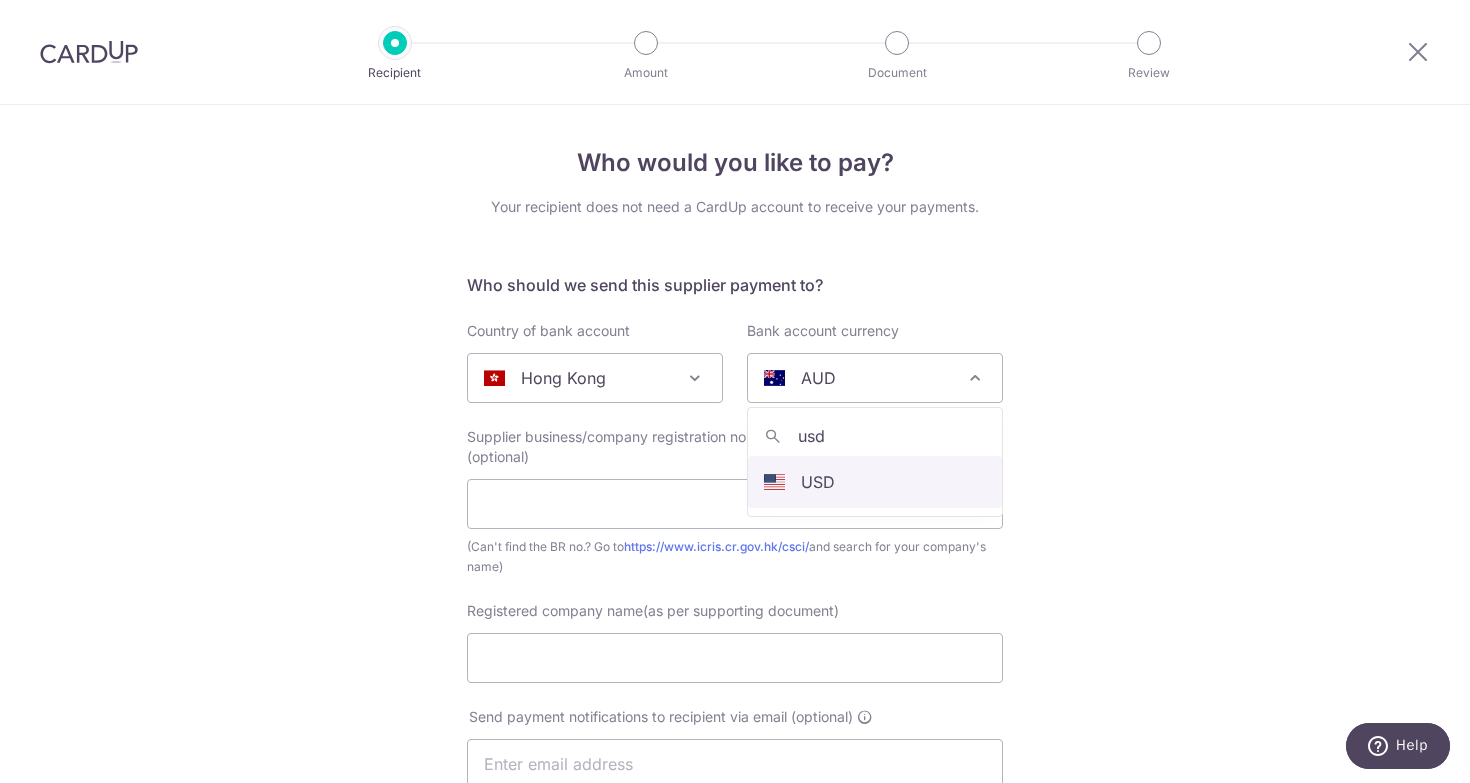 type on "usd" 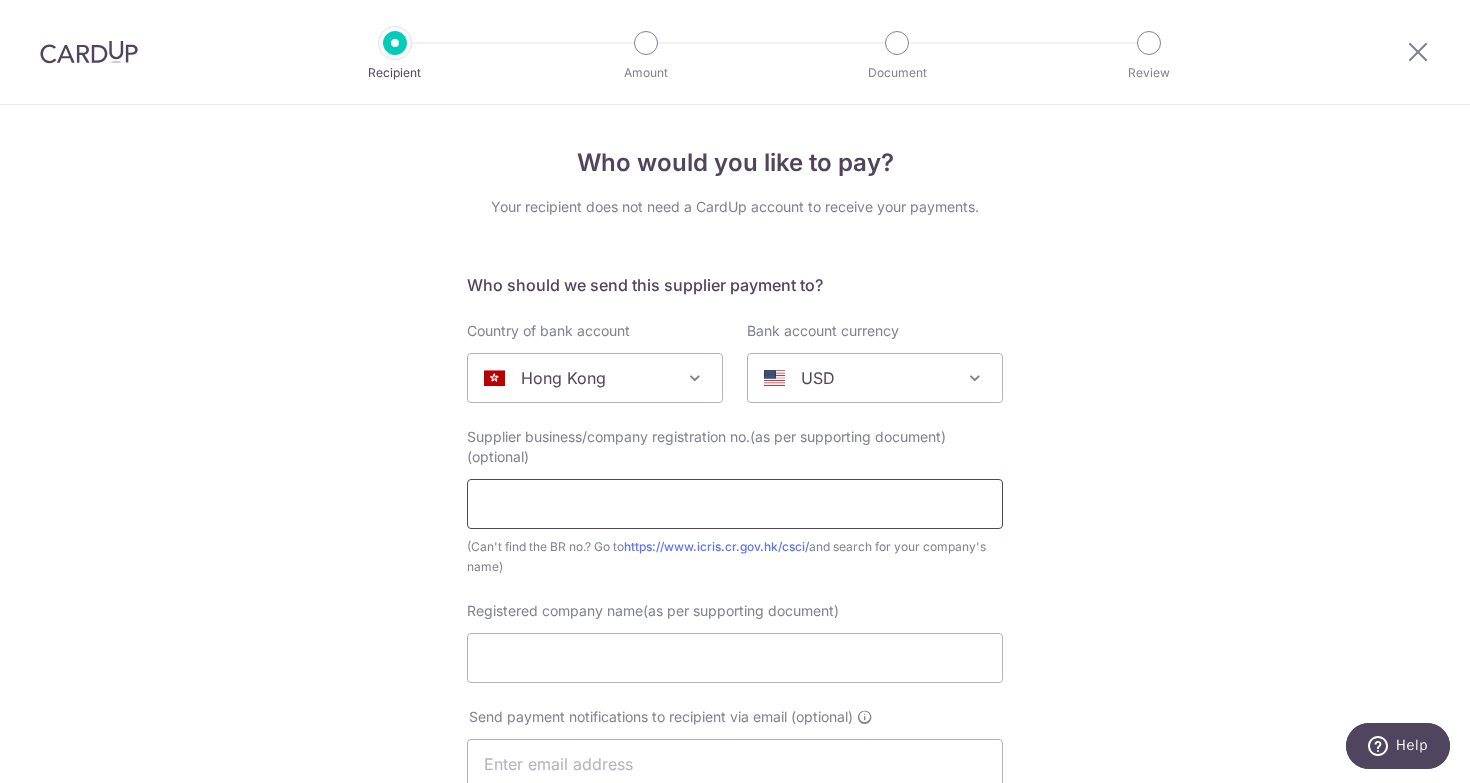 click at bounding box center [735, 504] 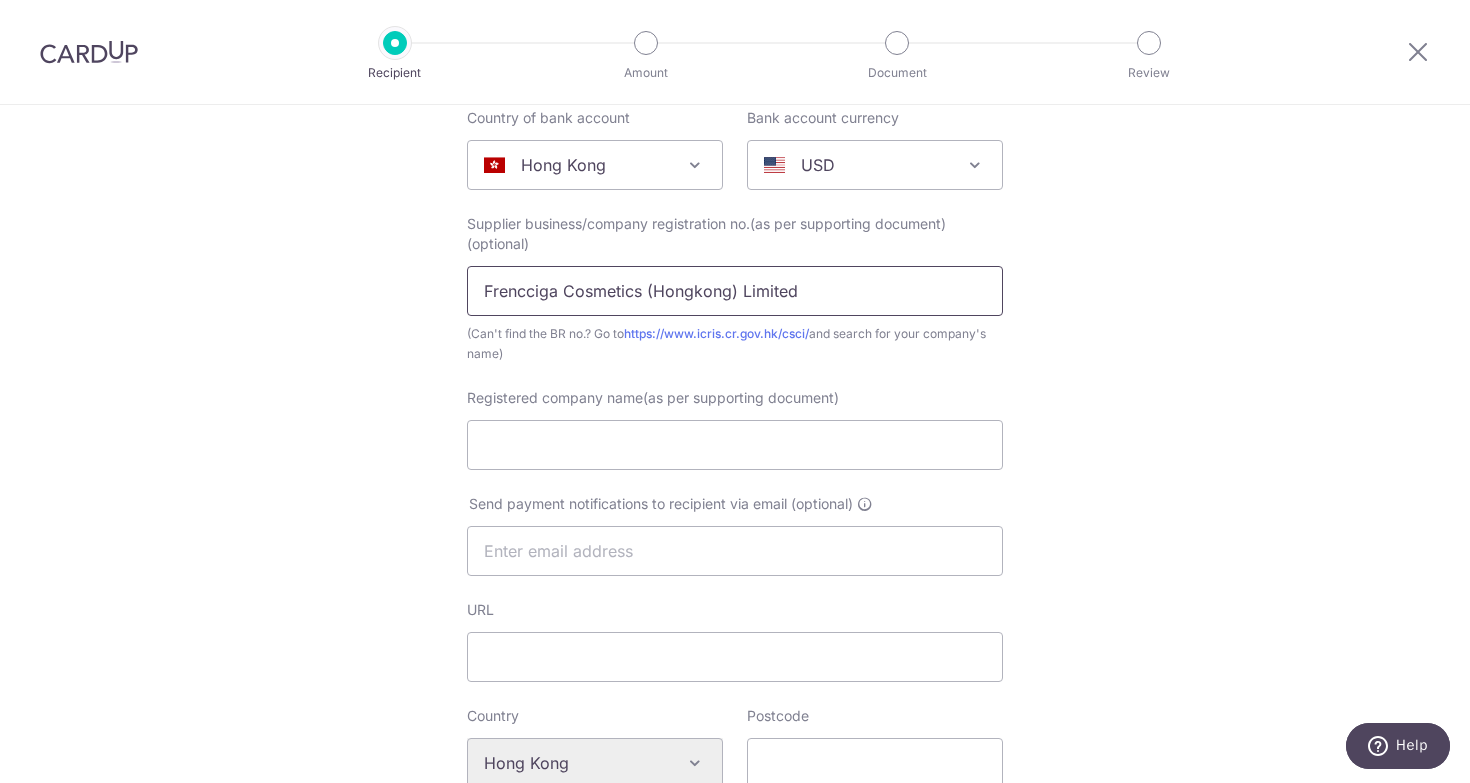 scroll, scrollTop: 222, scrollLeft: 0, axis: vertical 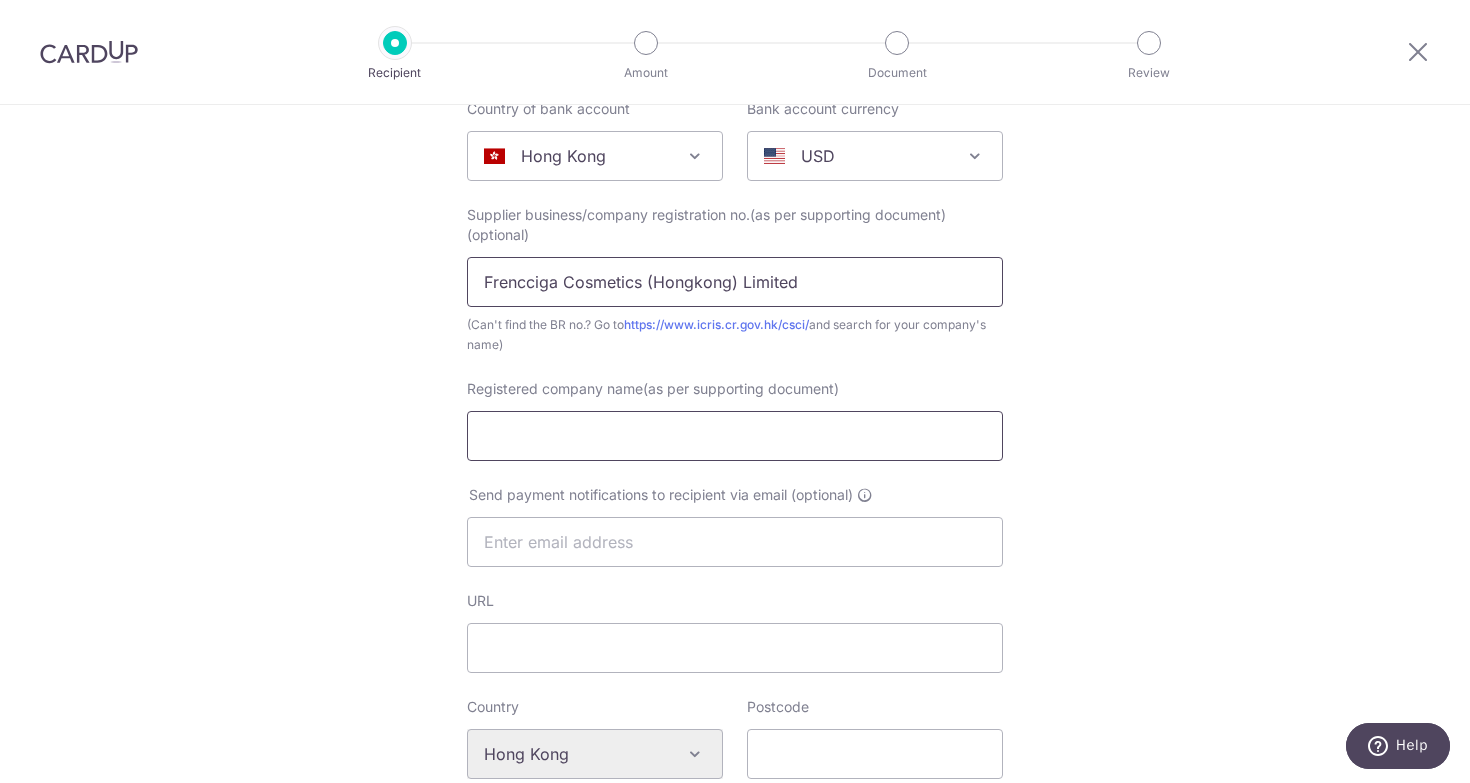 type on "Frencciga Cosmetics (Hongkong) Limited" 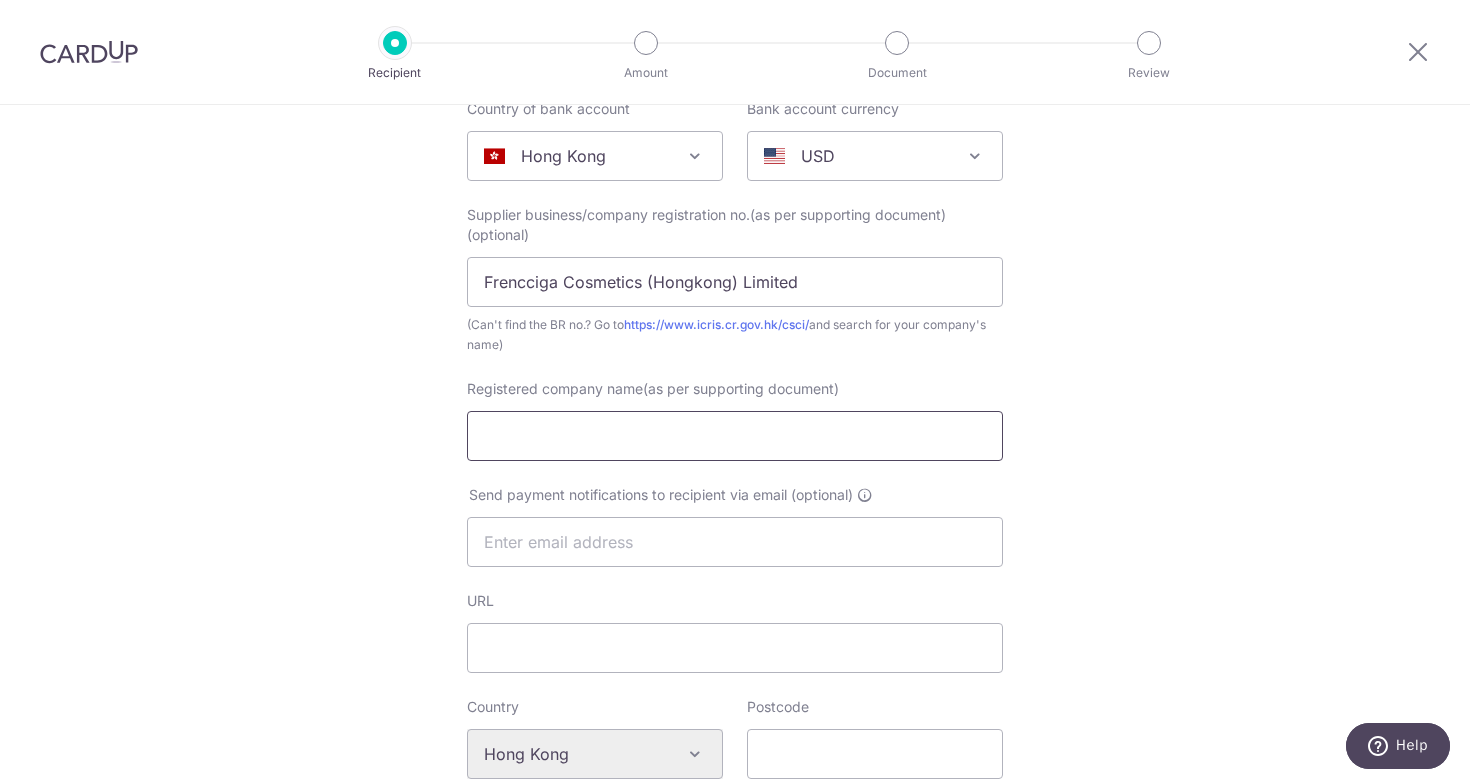 click on "Registered company name(as per supporting document)" at bounding box center (735, 436) 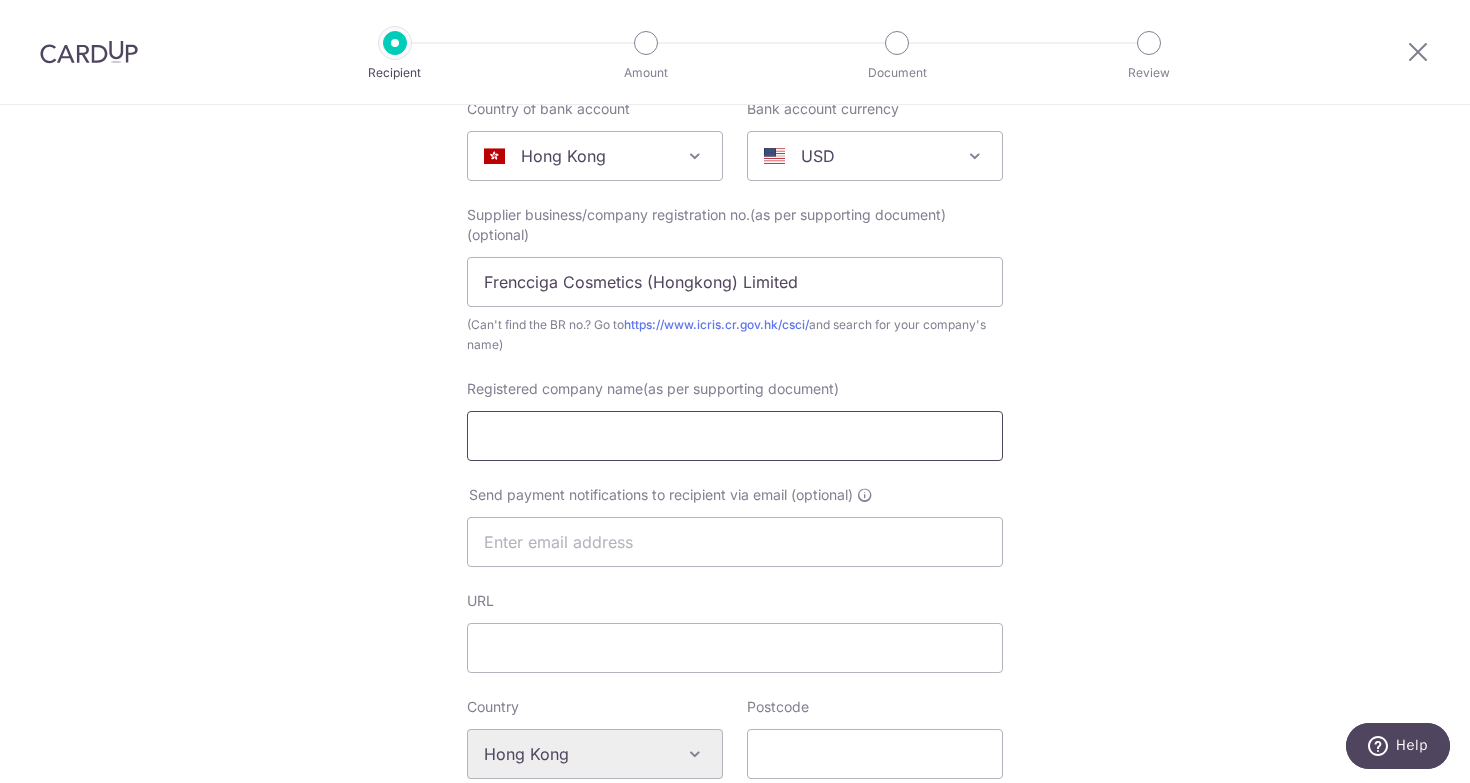paste on "Frencciga Cosmetics (Hongkong) Limited" 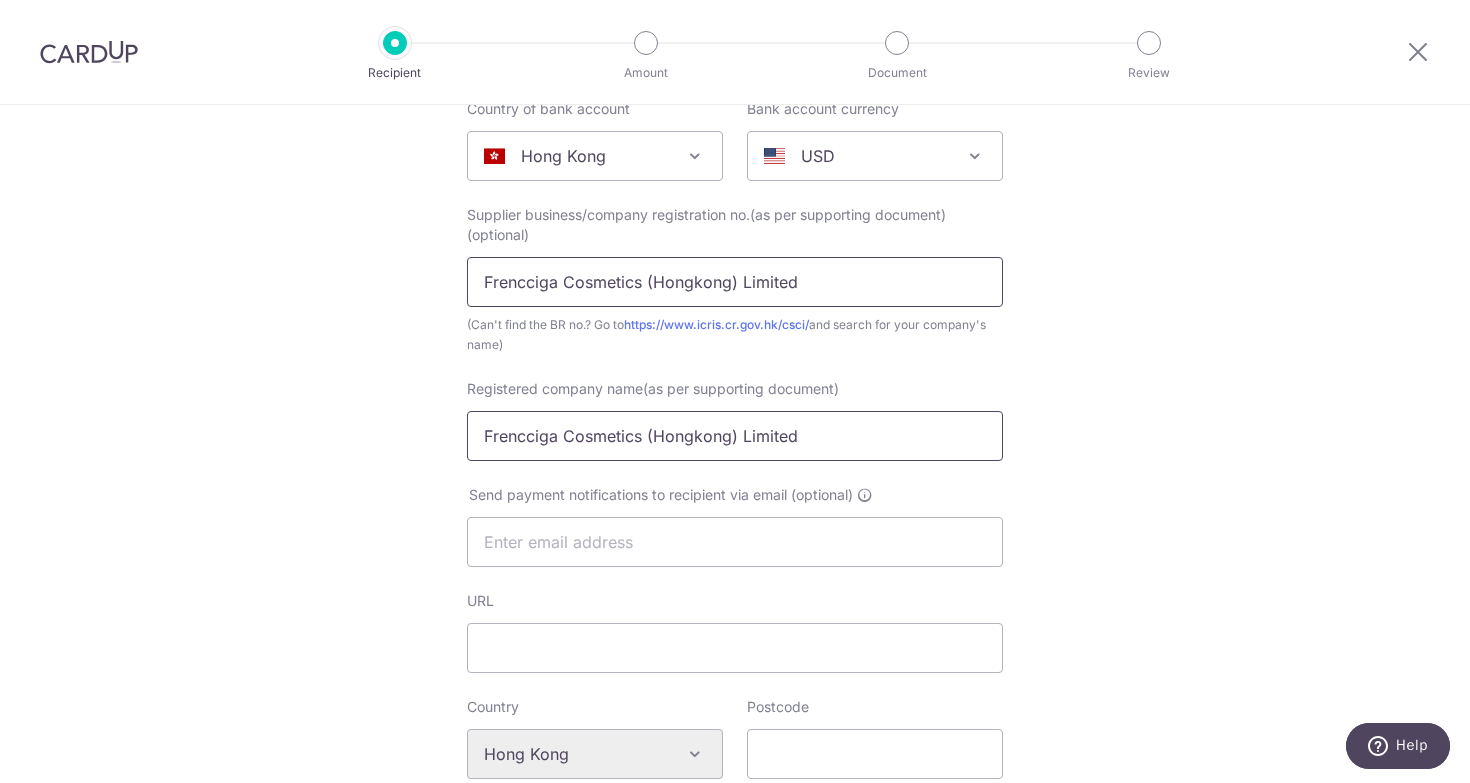type on "Frencciga Cosmetics (Hongkong) Limited" 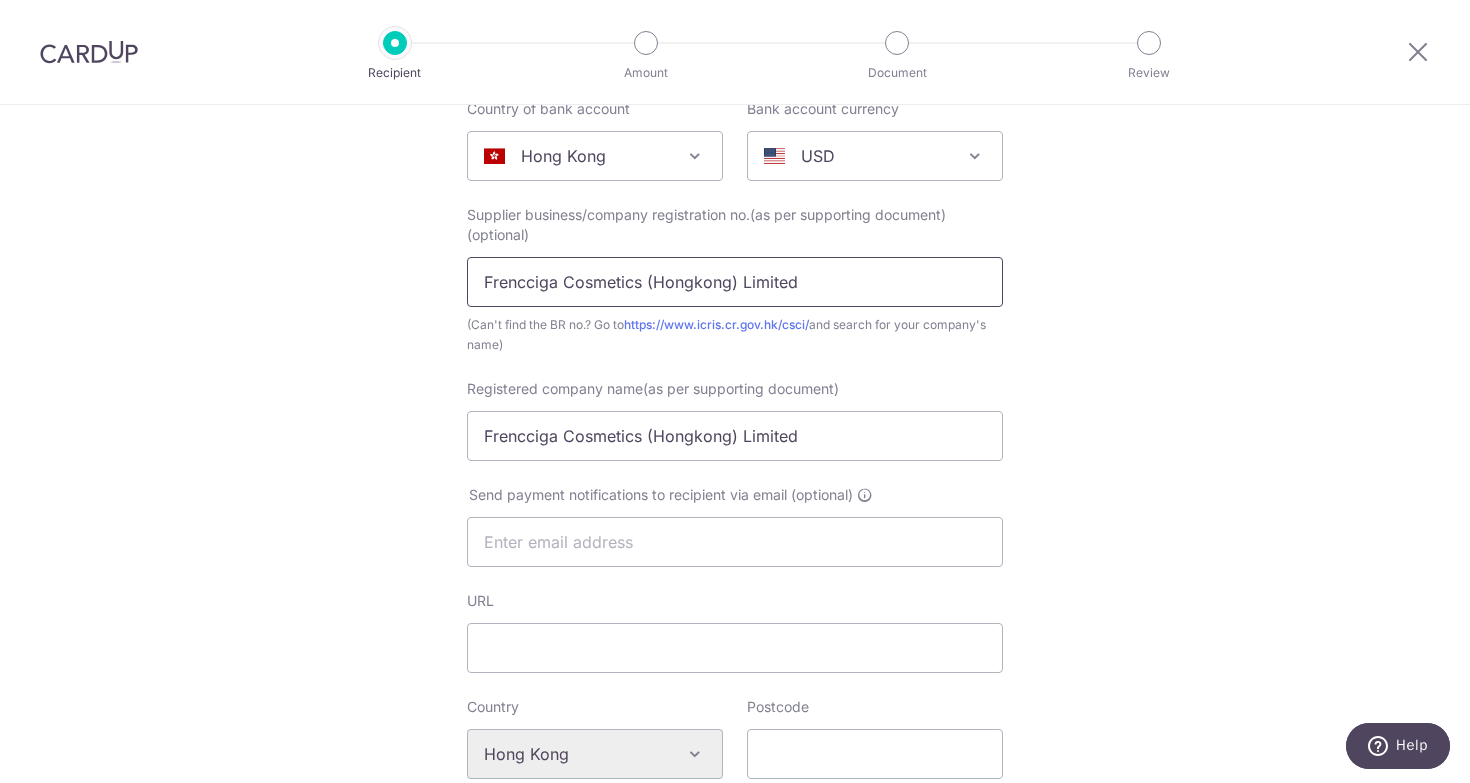 drag, startPoint x: 843, startPoint y: 289, endPoint x: 849, endPoint y: 216, distance: 73.24616 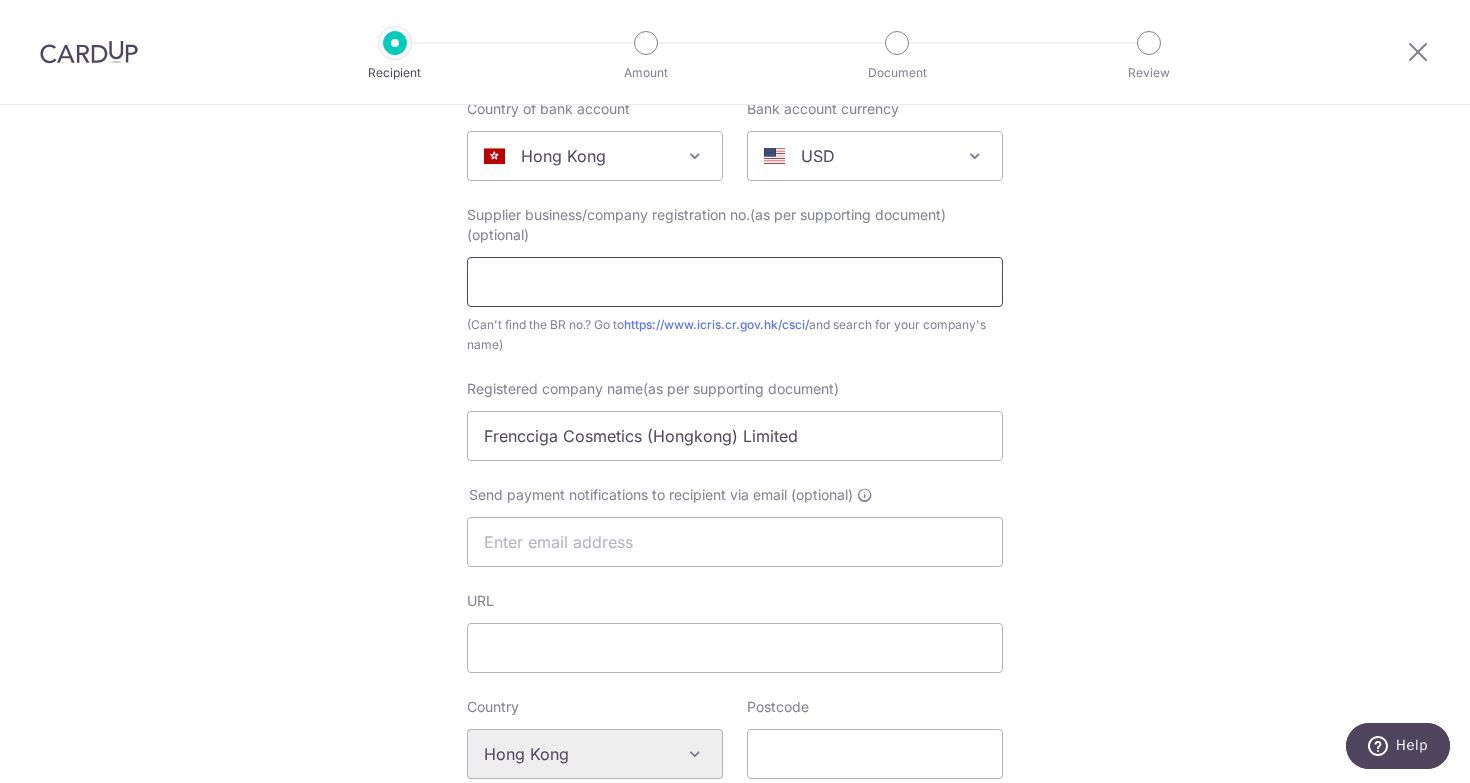type 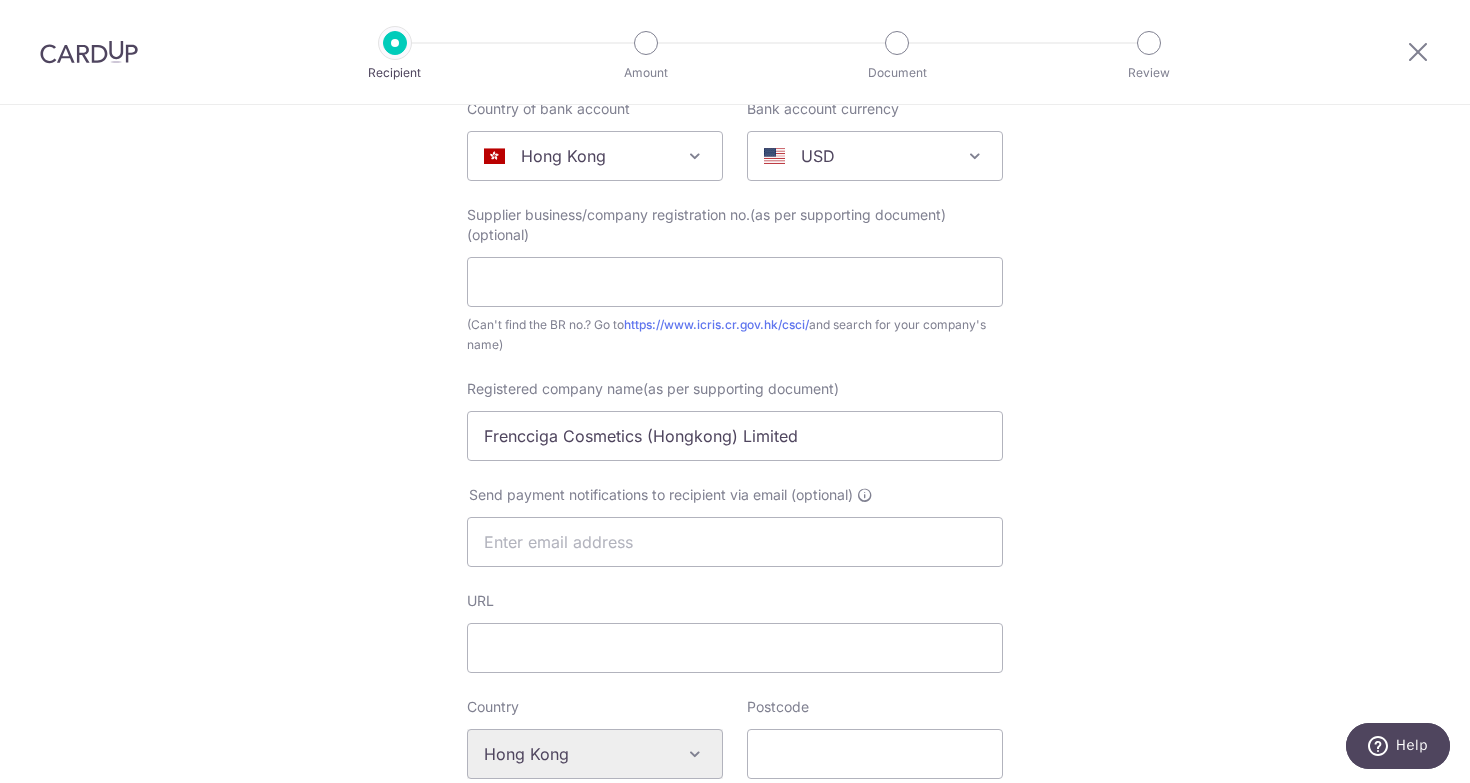 click on "Registered company name(as per supporting document)
Frencciga Cosmetics (Hongkong) Limited" at bounding box center [735, 420] 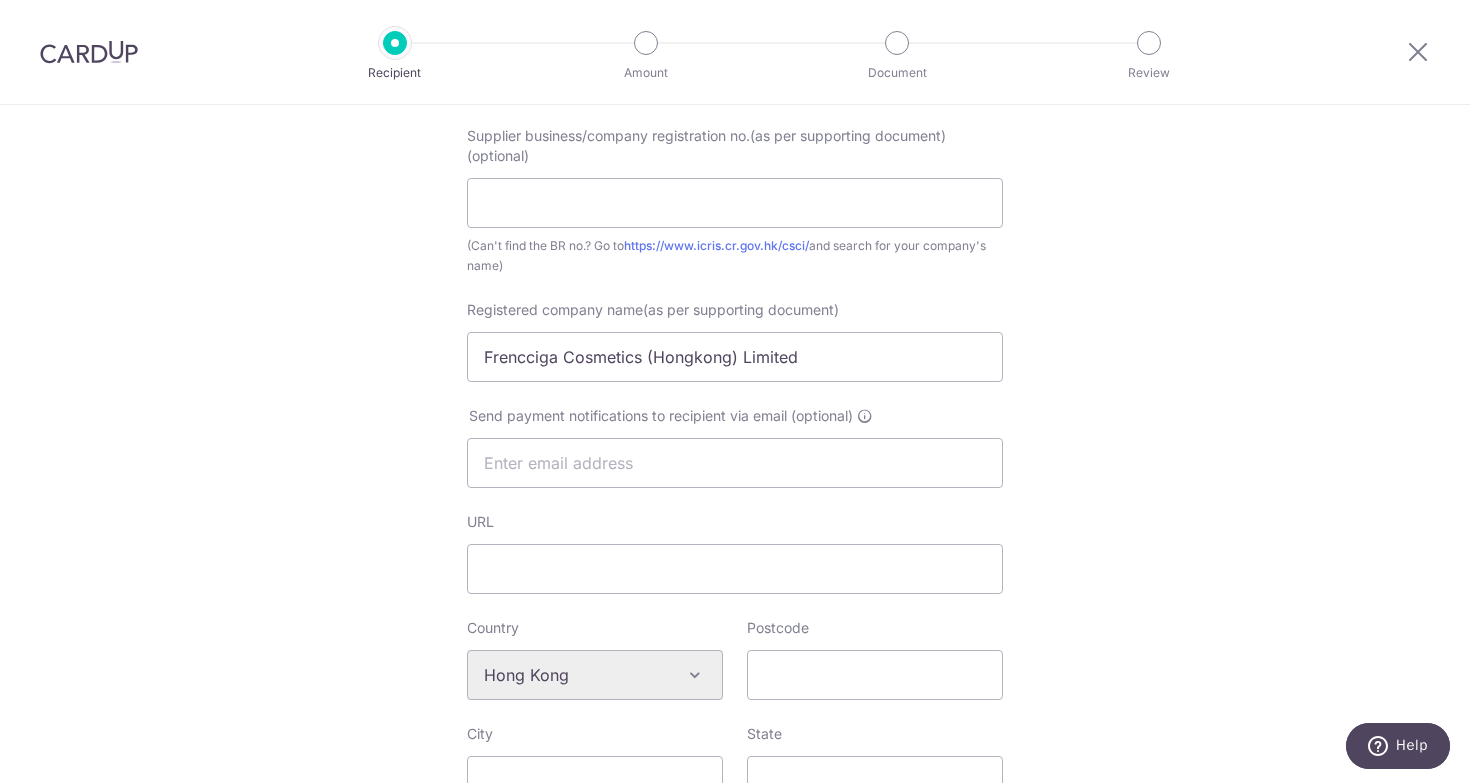 scroll, scrollTop: 471, scrollLeft: 0, axis: vertical 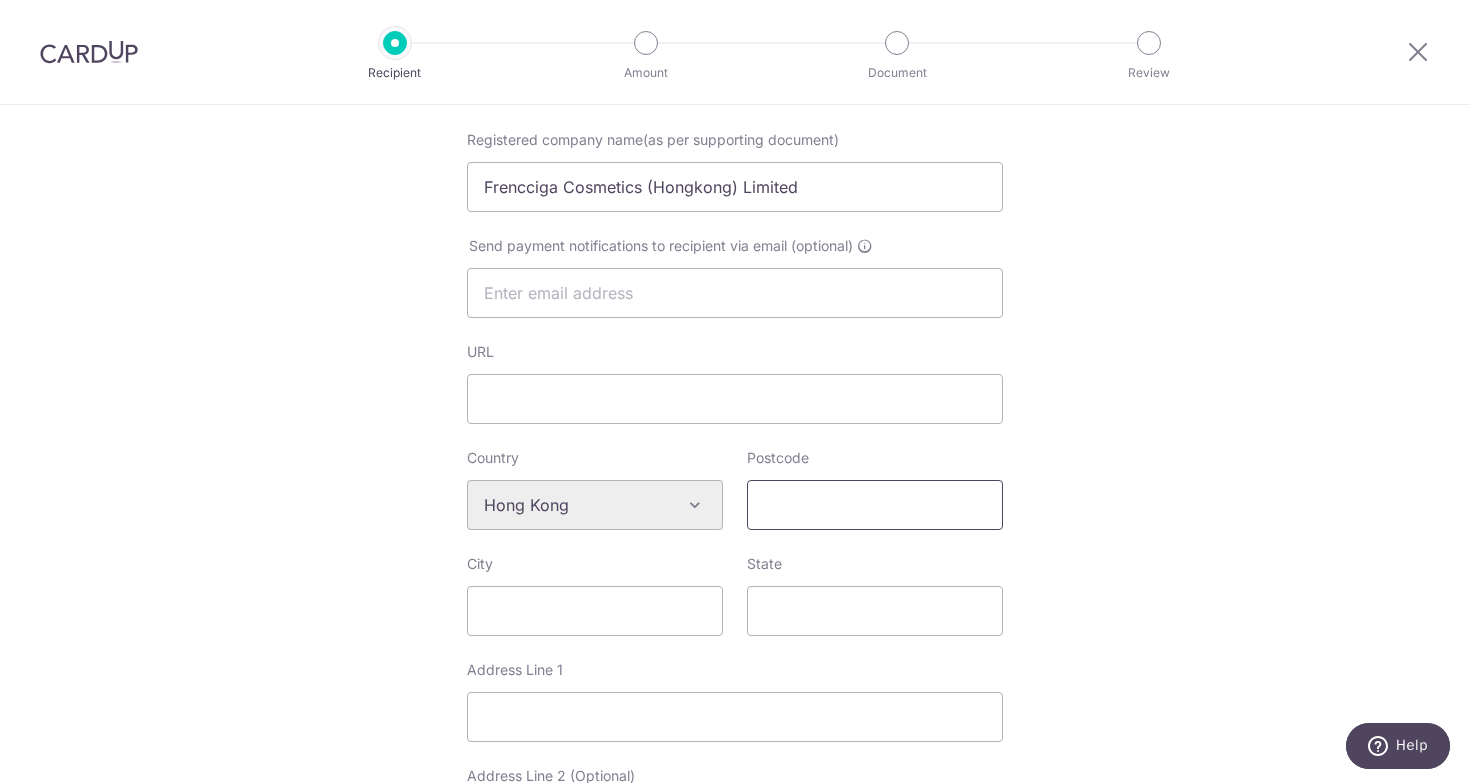 click on "Postcode" at bounding box center (875, 505) 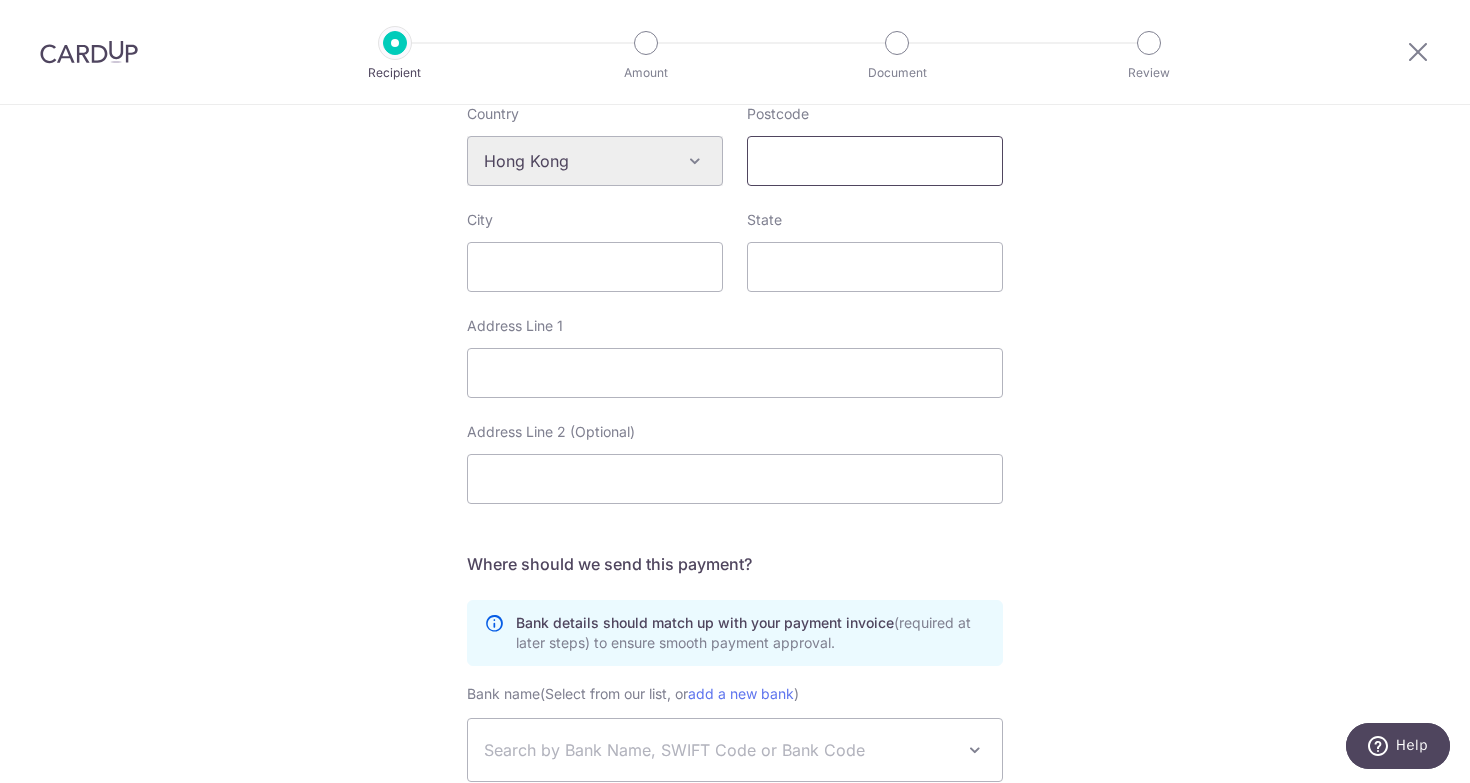 scroll, scrollTop: 832, scrollLeft: 0, axis: vertical 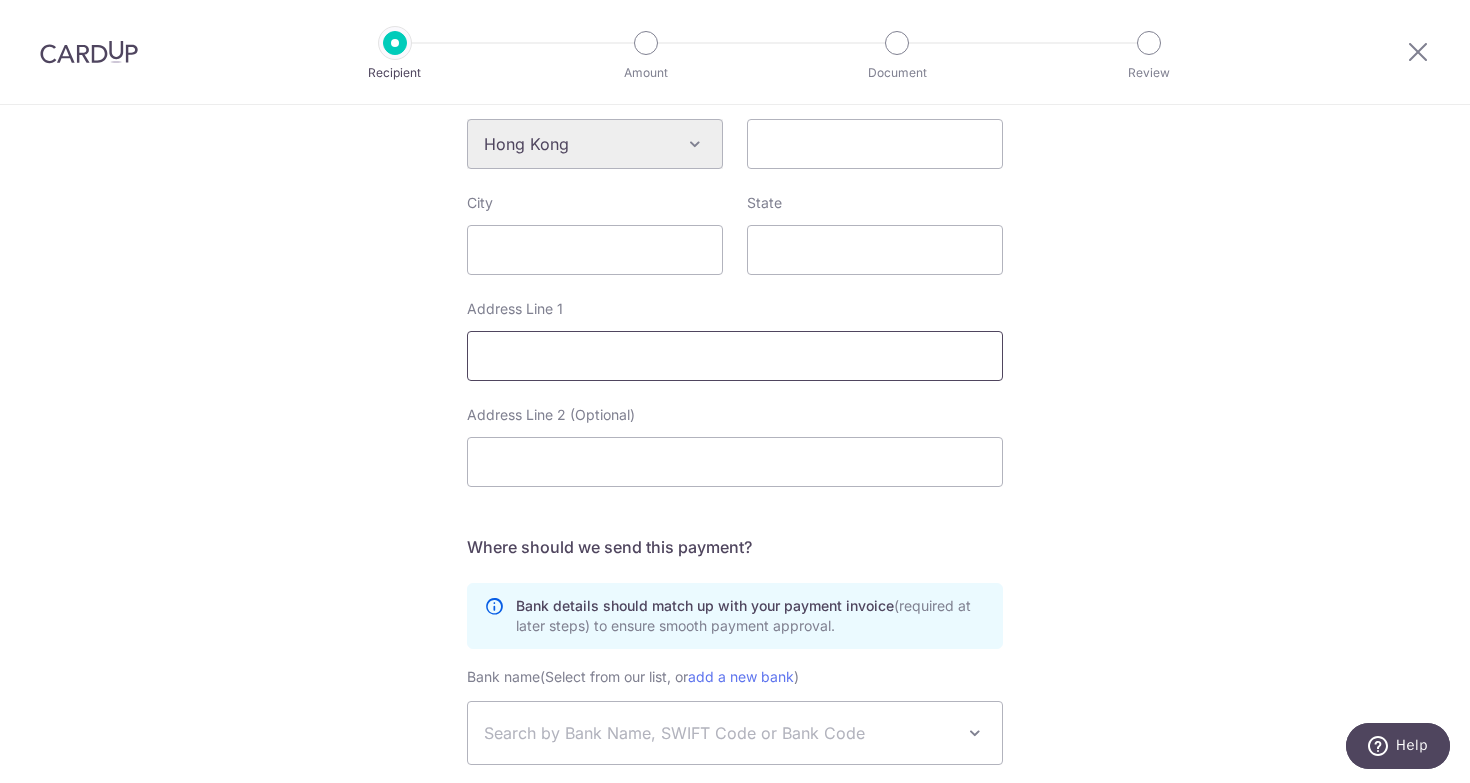 click on "Address Line 1" at bounding box center (735, 356) 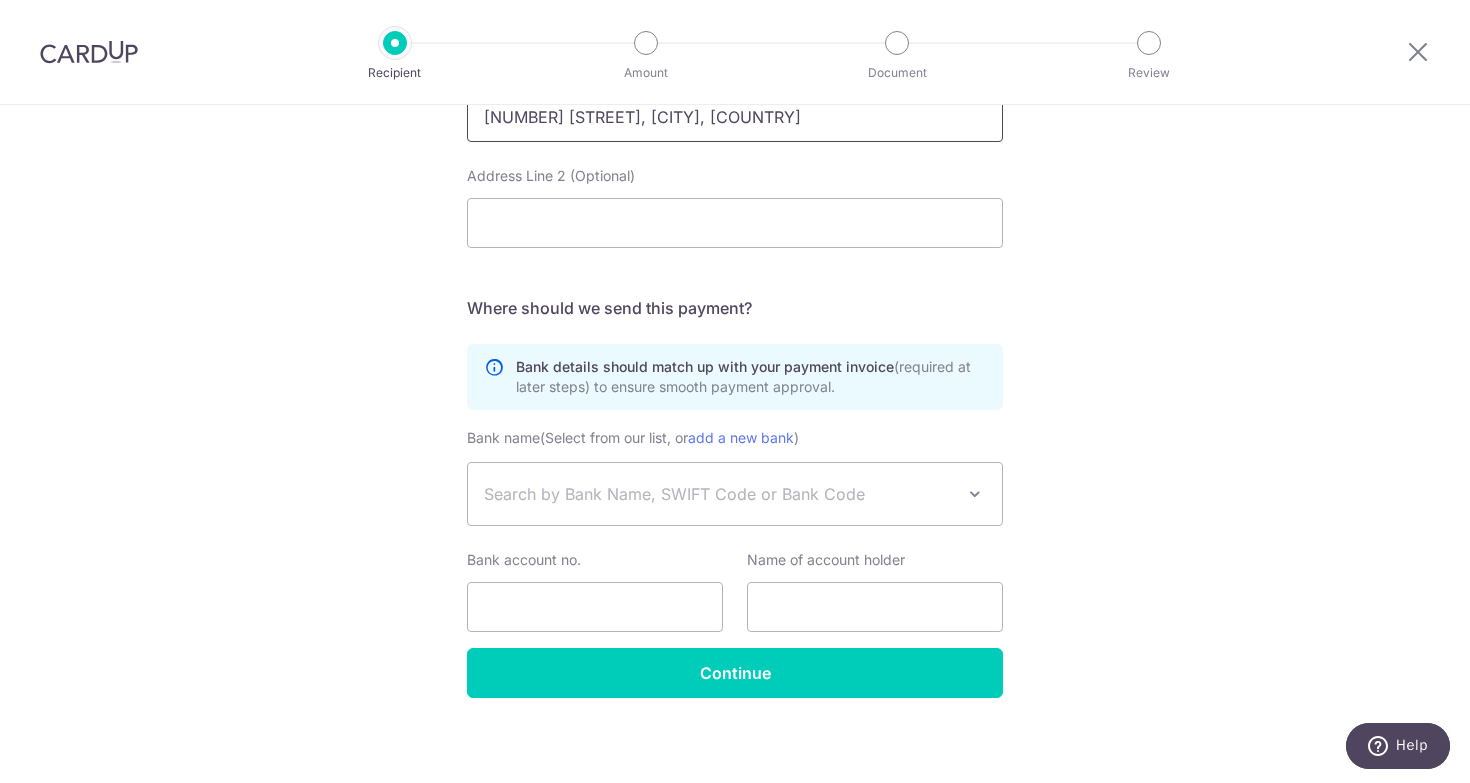 scroll, scrollTop: 1080, scrollLeft: 0, axis: vertical 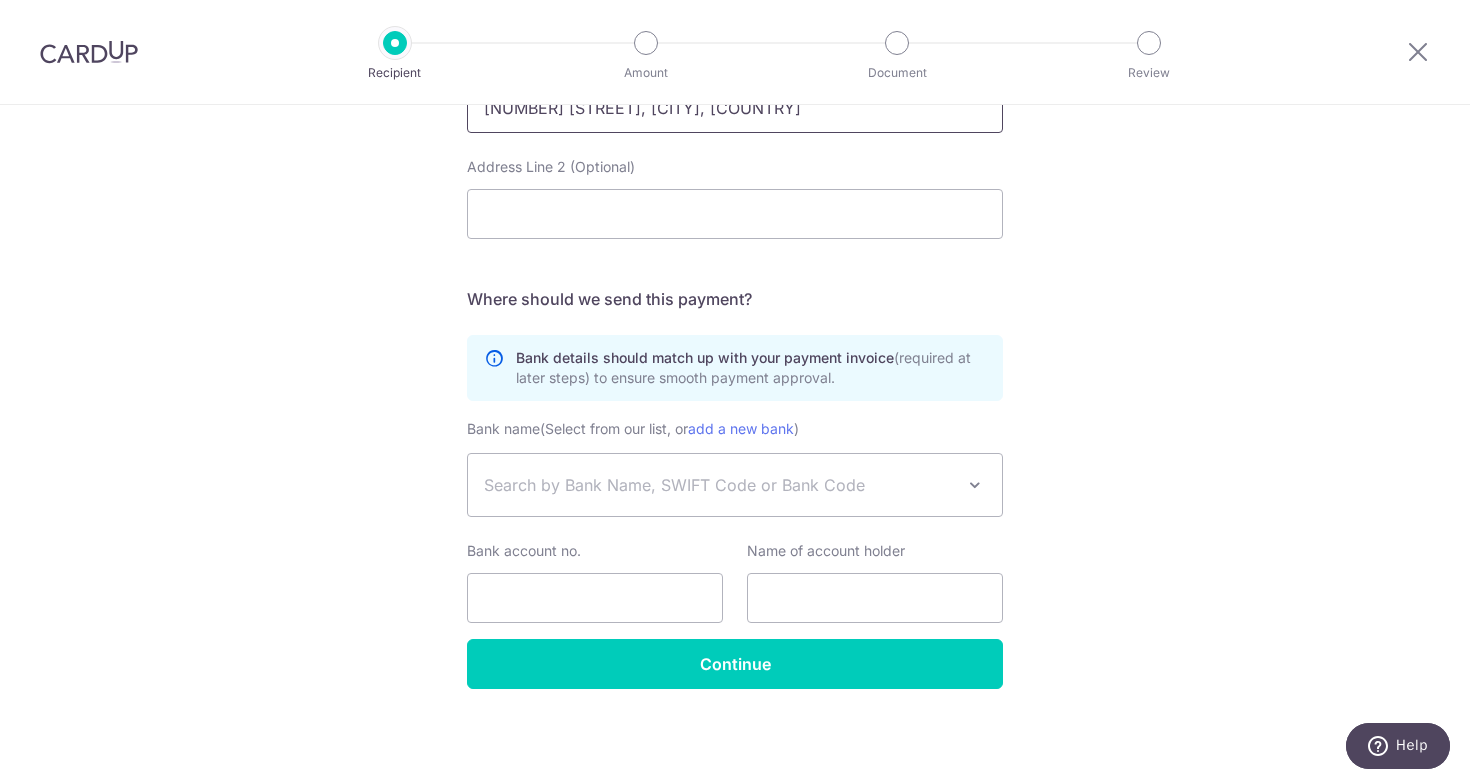 type on "1 Queen’s Road Central, Hong Kong" 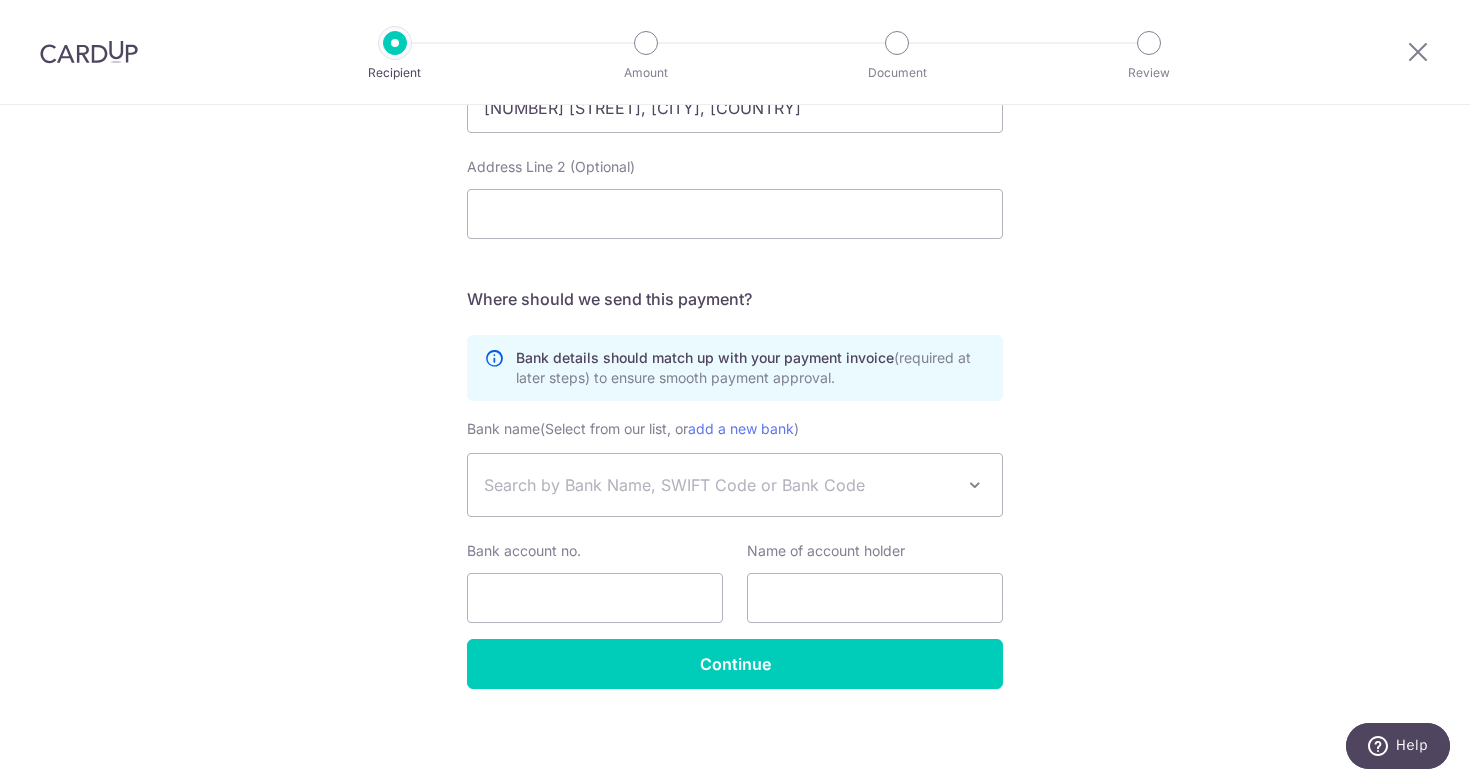 click on "Search by Bank Name, SWIFT Code or Bank Code" at bounding box center (719, 485) 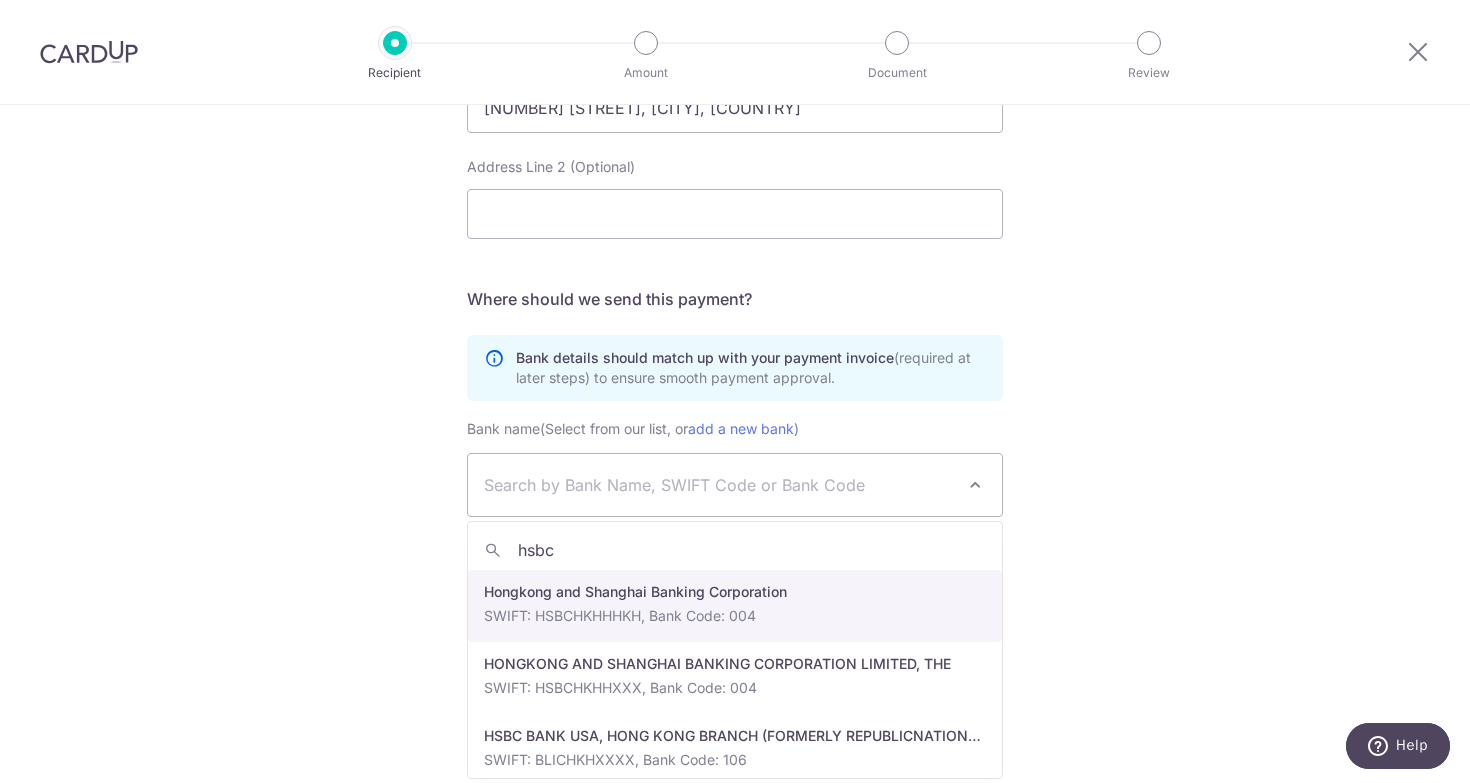 type on "hsbc" 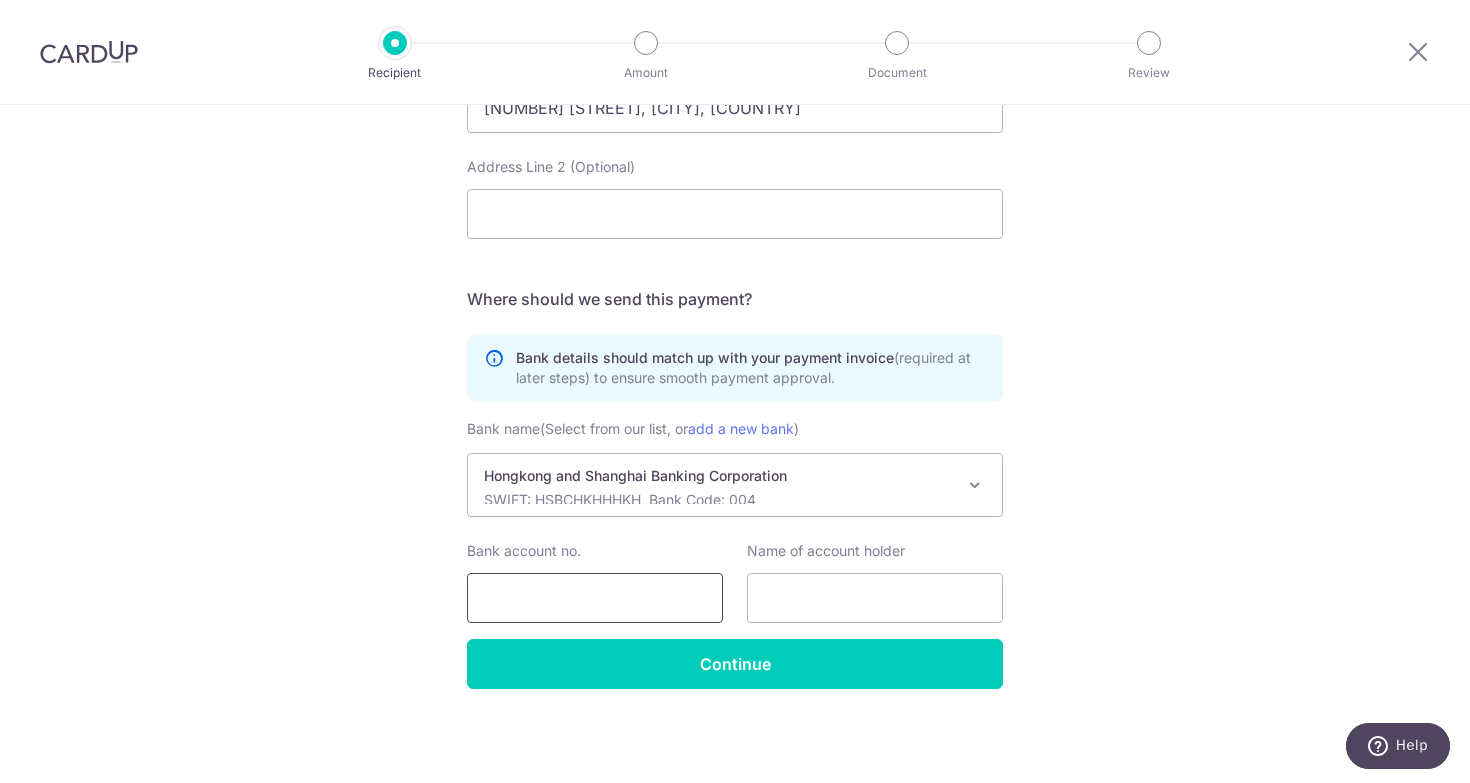 click on "Bank account no." at bounding box center [595, 598] 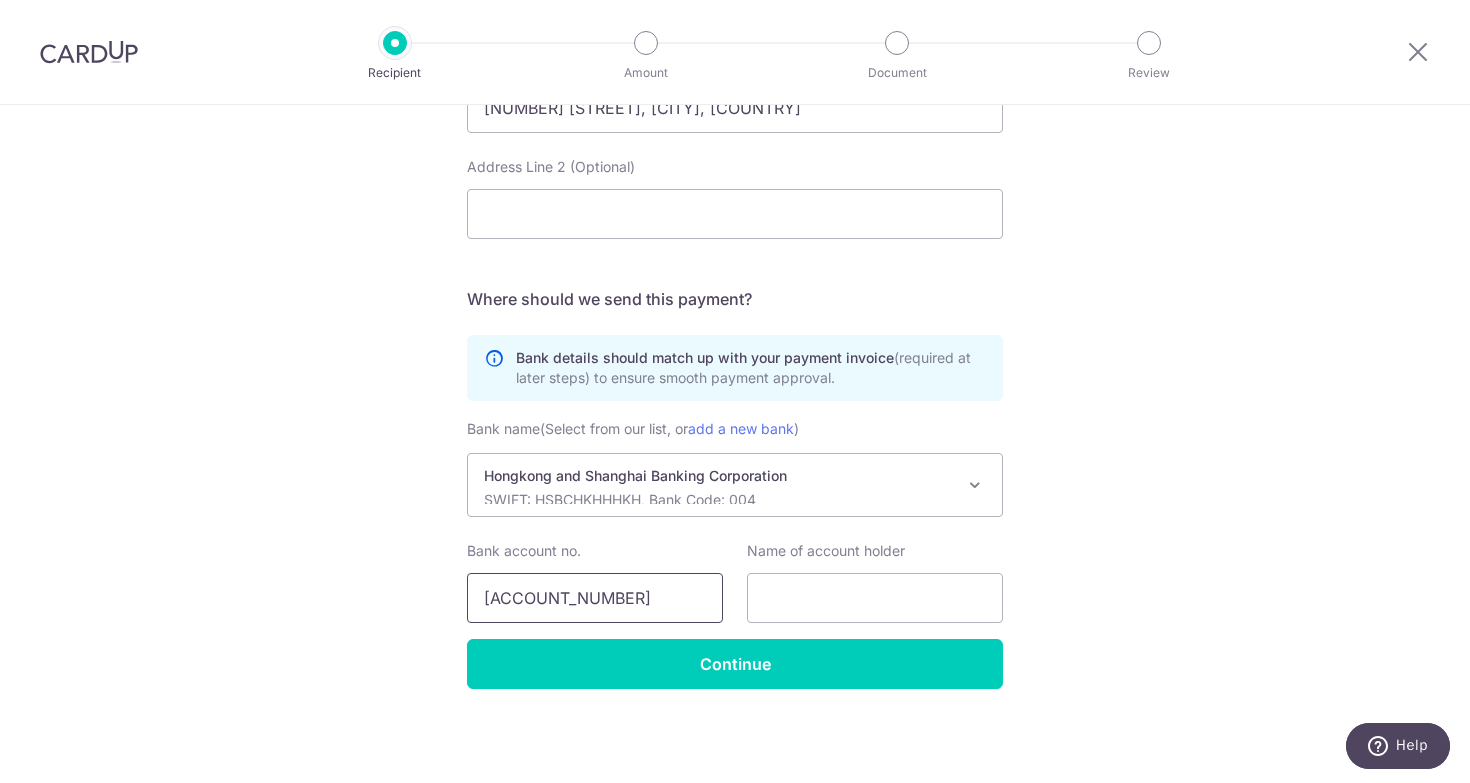 click on "801-873605-838" at bounding box center (595, 598) 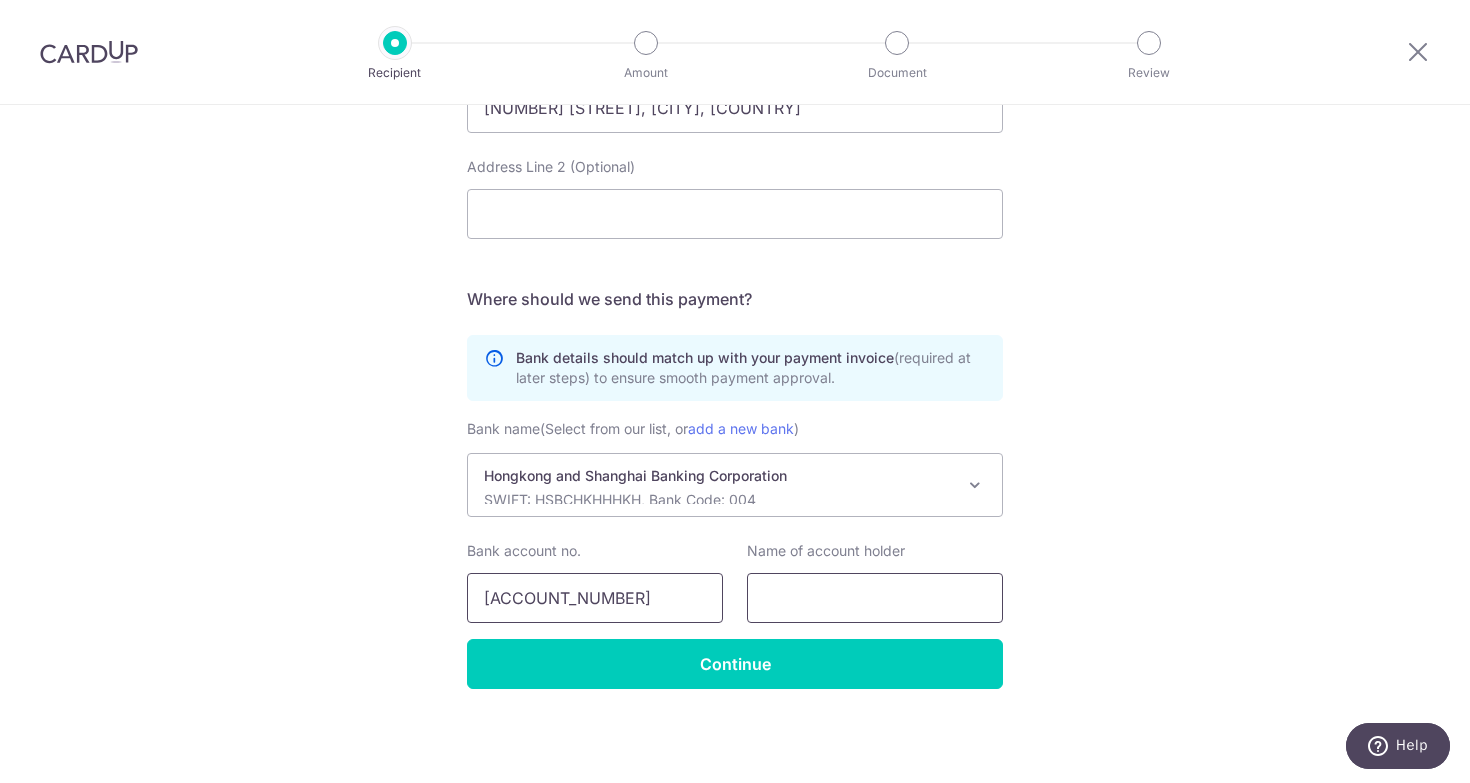 type on "801-873605-838" 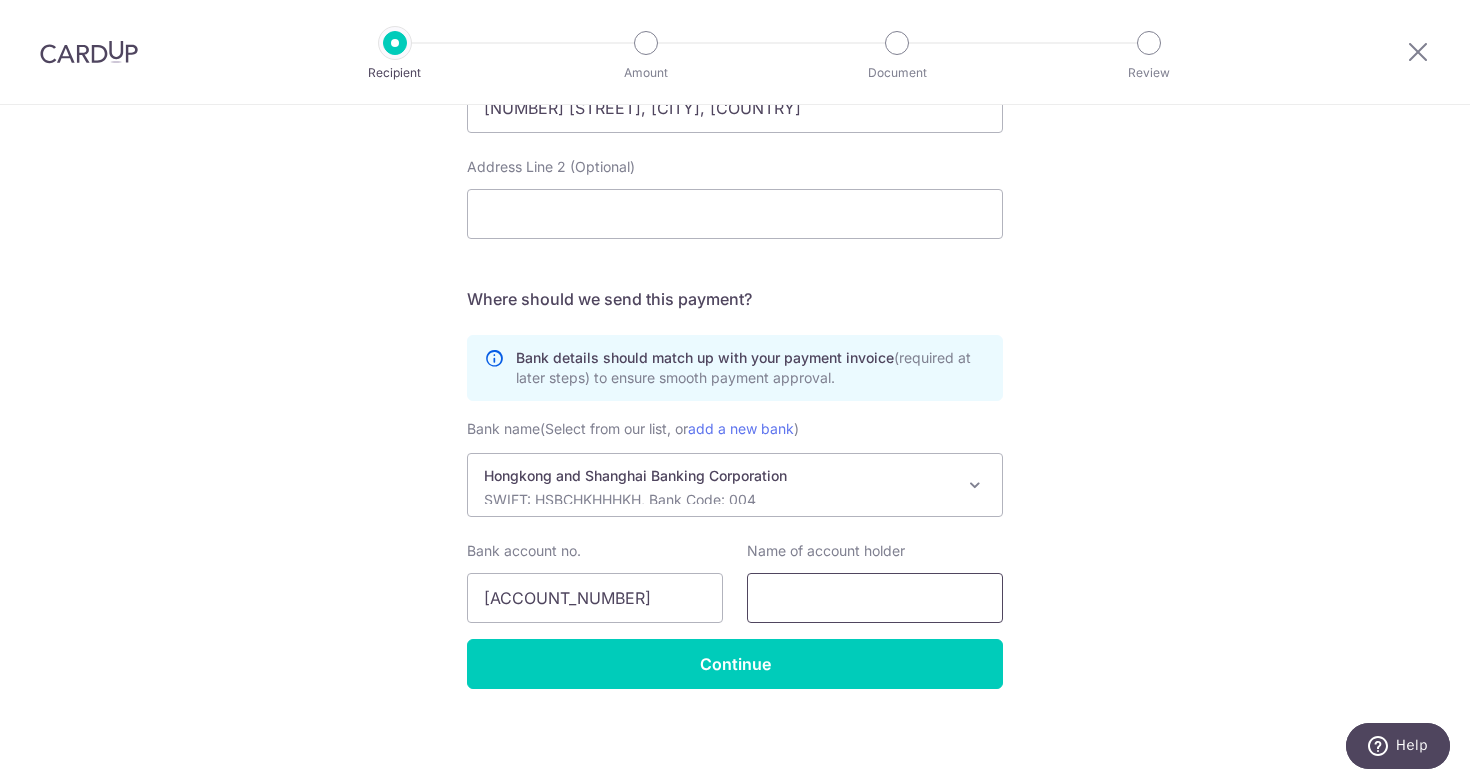 click at bounding box center (875, 598) 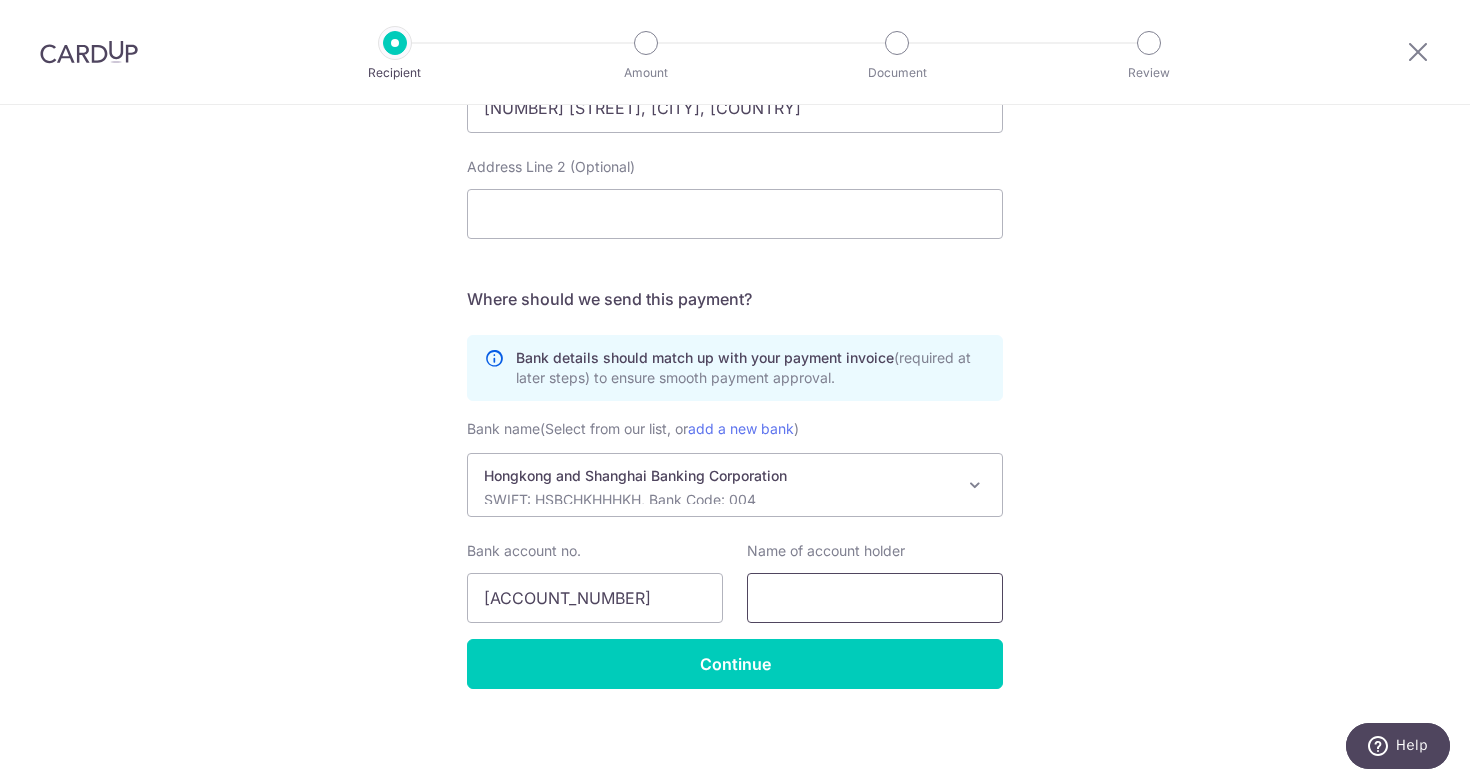 paste on "Frencciga Cosmetics (Hongkong) Limited" 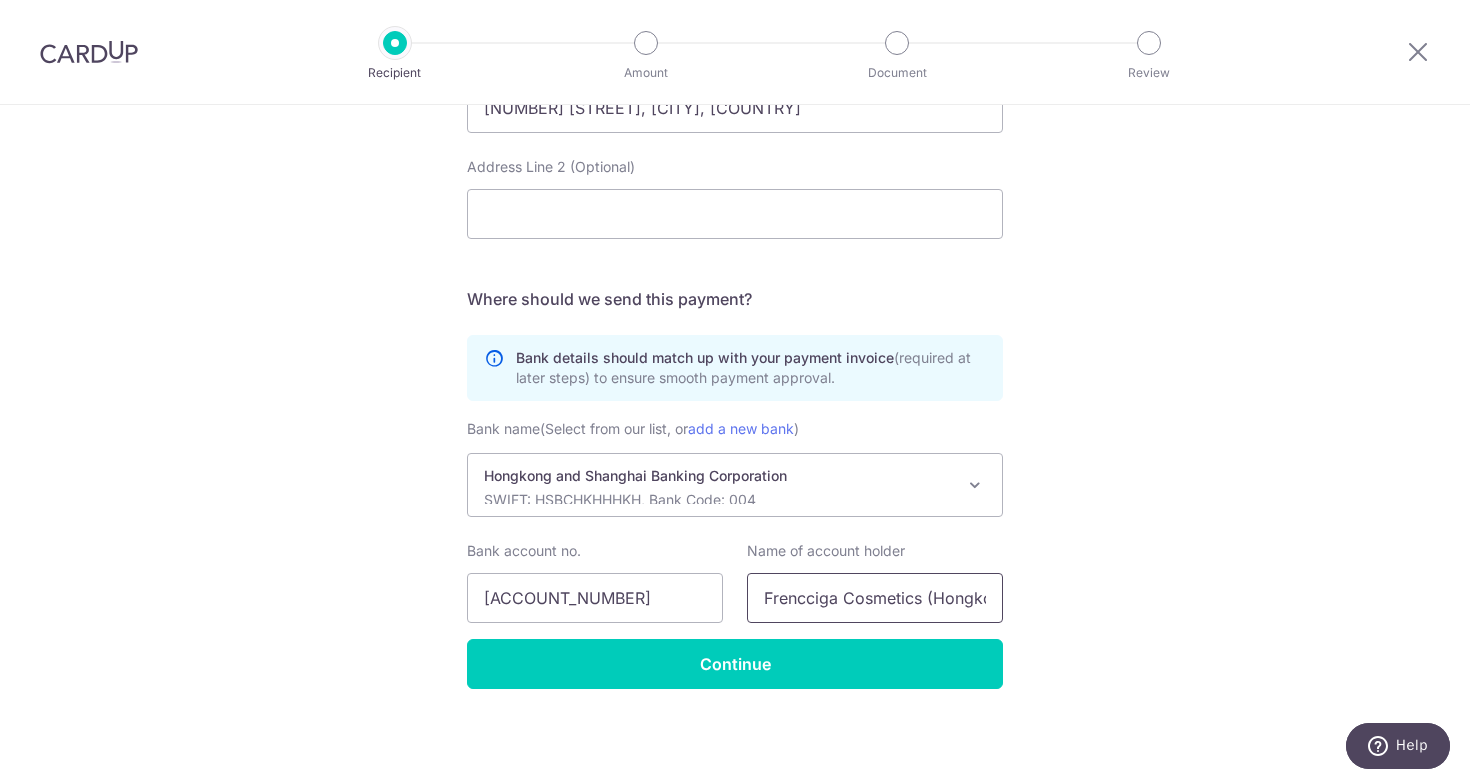 scroll, scrollTop: 0, scrollLeft: 90, axis: horizontal 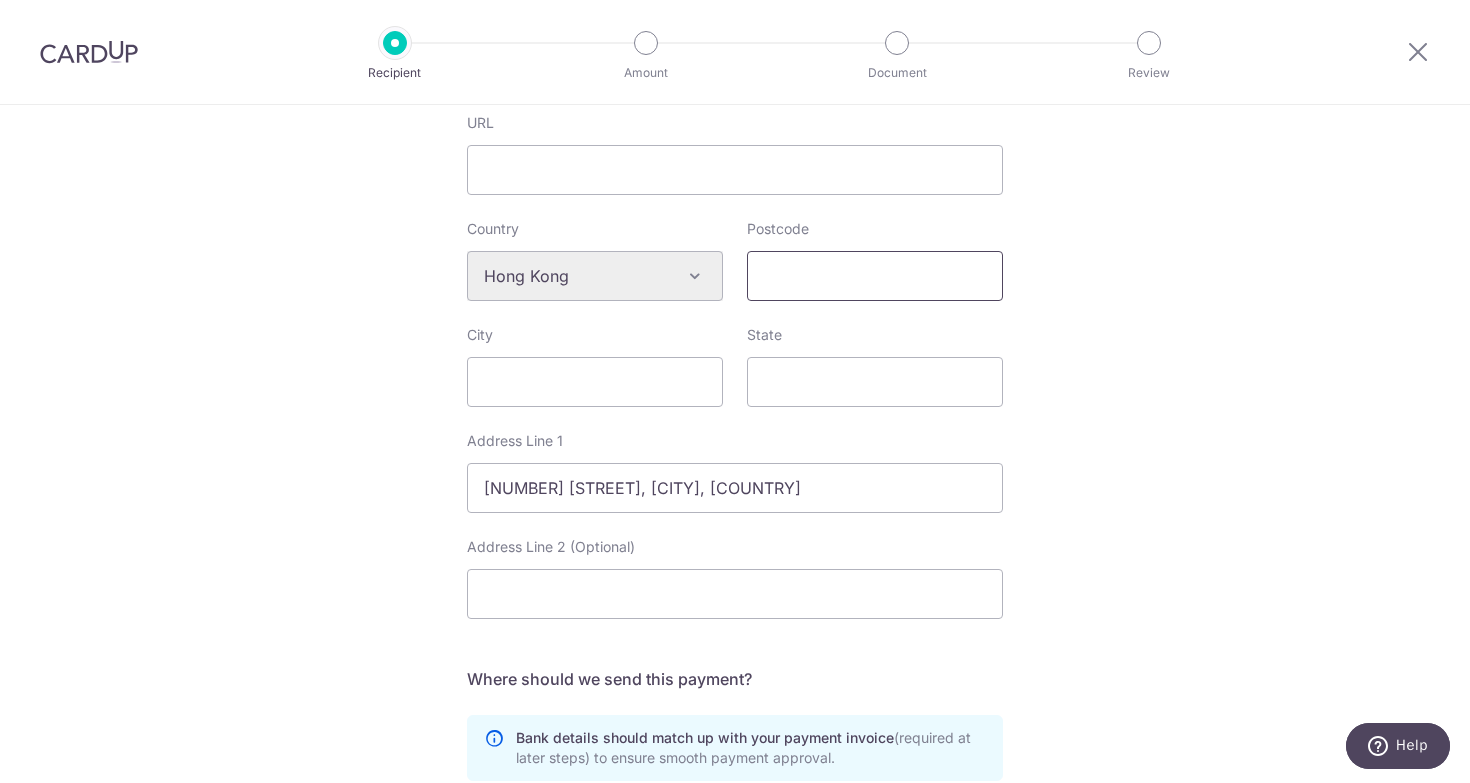 type on "Frencciga Cosmetics (Hongkong) Limited" 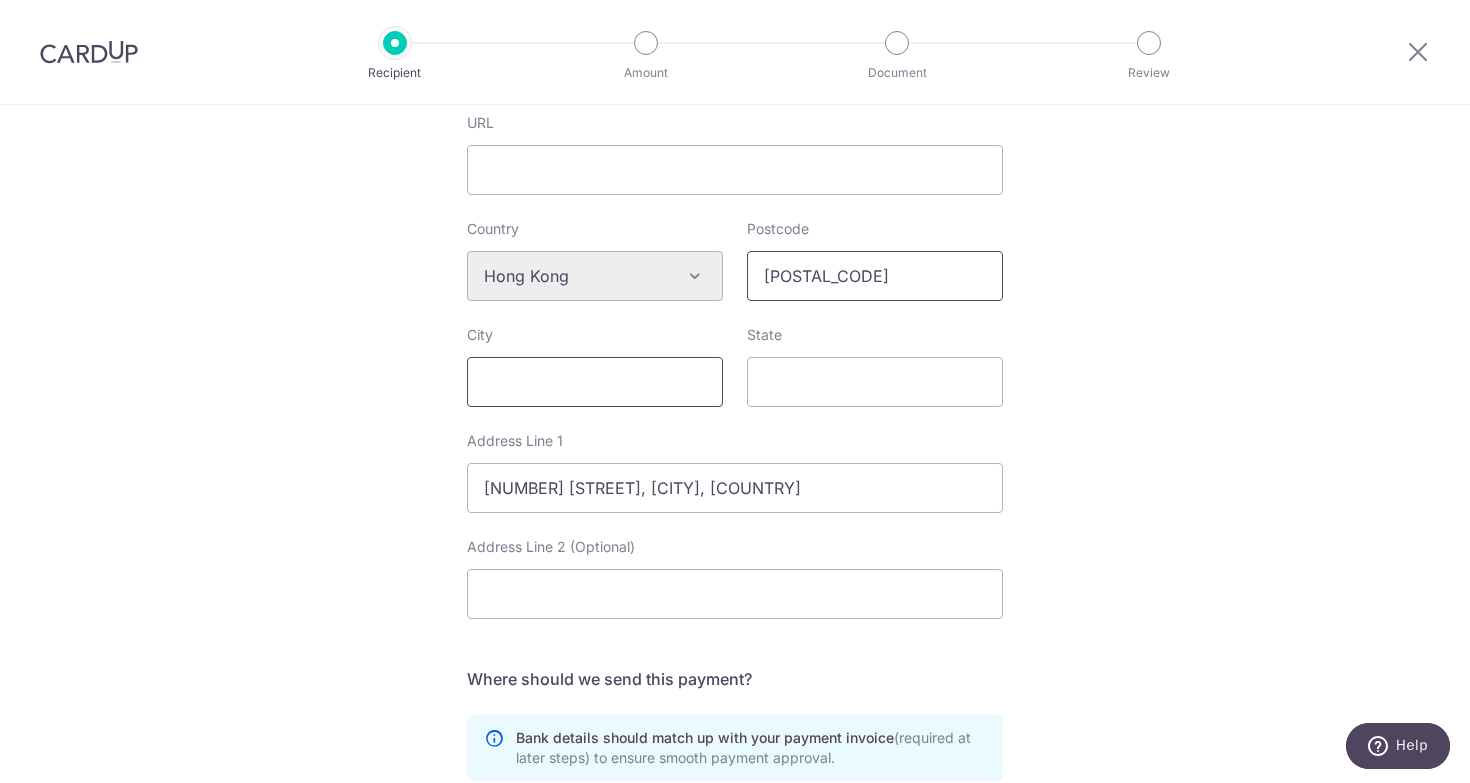 type on "00000" 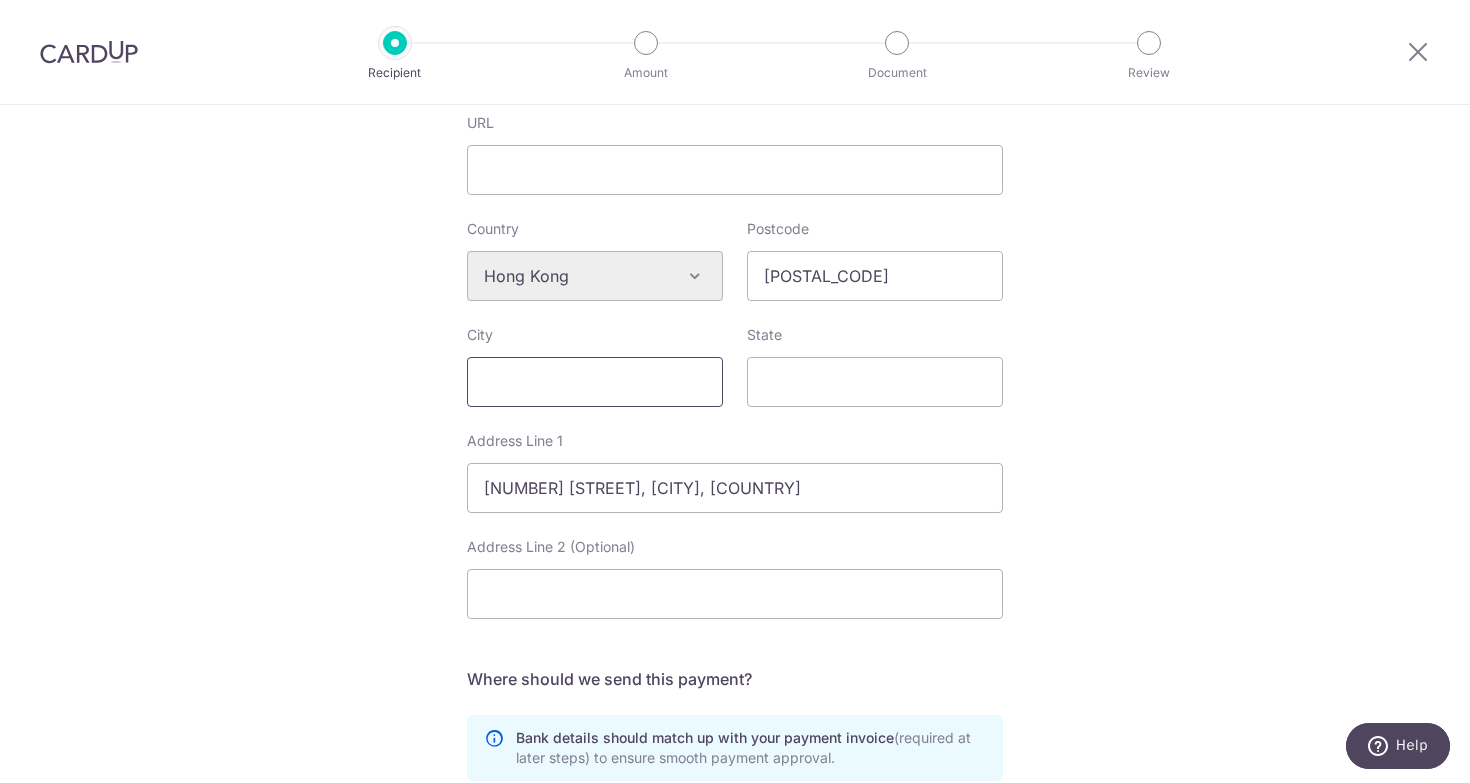 click on "City" at bounding box center [595, 382] 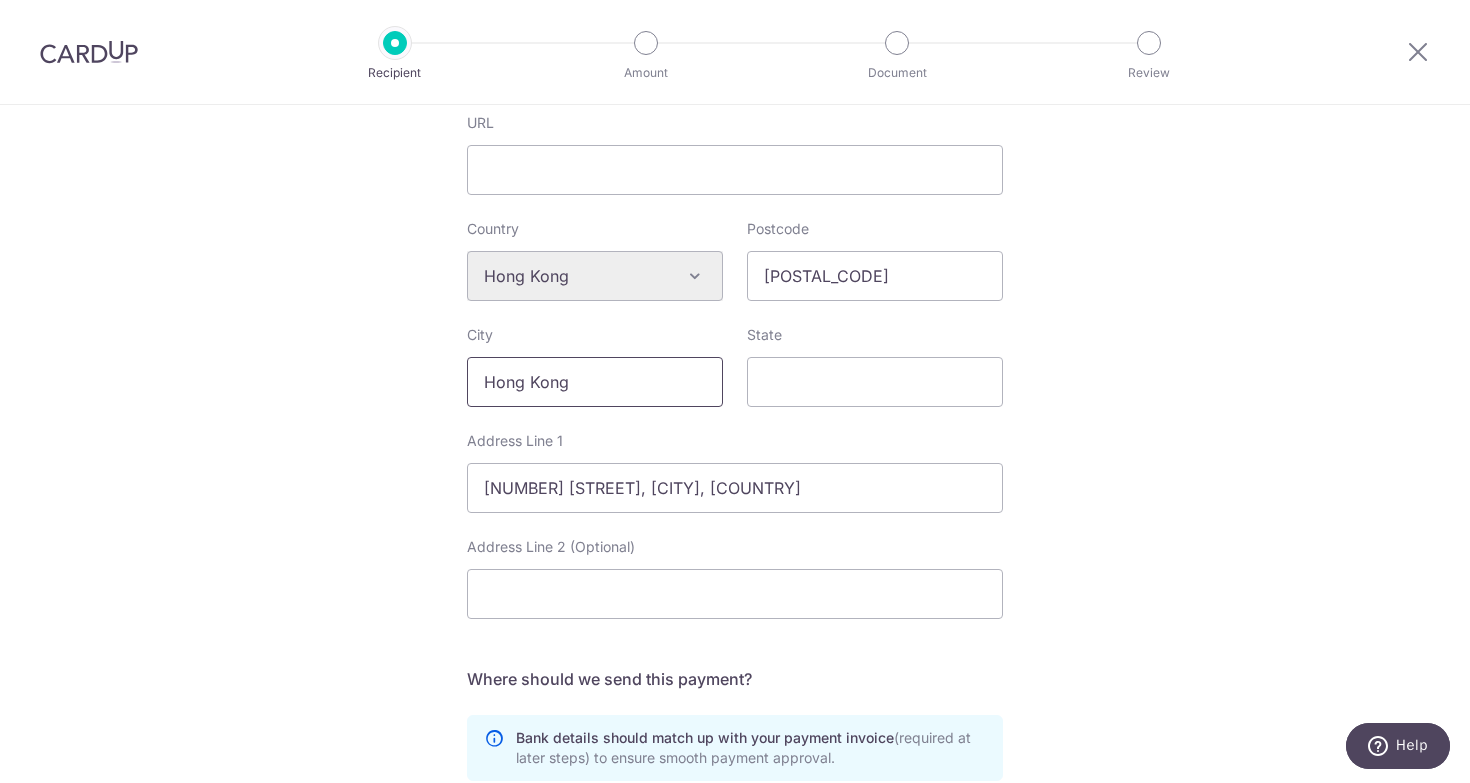 type on "Hong Kong" 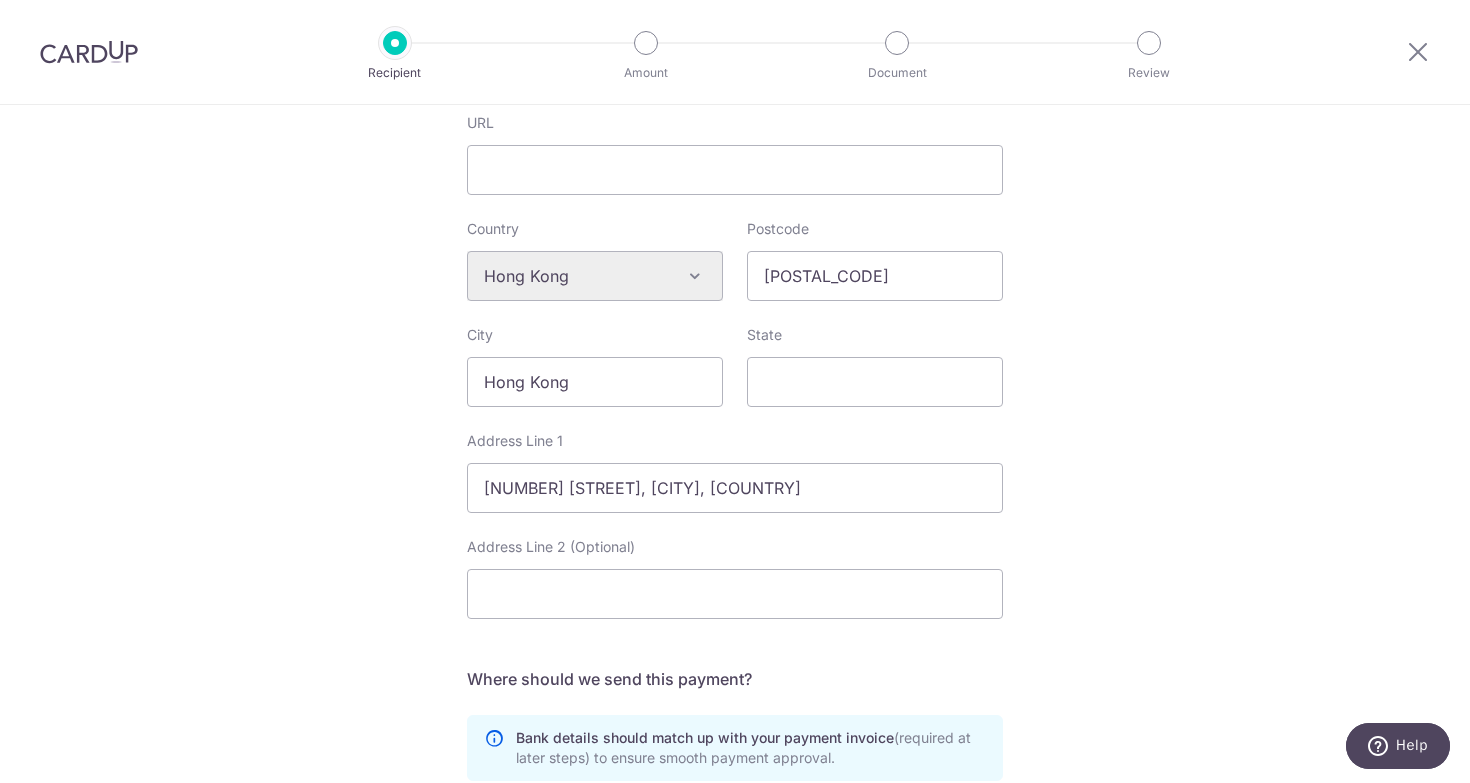 click on "Who would you like to pay?
Your recipient does not need a CardUp account to receive your payments.
Who should we send this supplier payment to?
Country of bank account
Algeria
Andorra
Angola
Anguilla
Argentina
Armenia
Aruba
Australia
Austria
Azerbaijan
Bahrain
Bangladesh
Belgium
Bolivia
Bosnia and Herzegovina
Brazil
British Virgin Islands
Bulgaria
Canada
Chile
China
Colombia
Costa Rica
Croatia
Cyprus
Czech Republic
Denmark
Dominica
Dominican Republic
East Timor
Ecuador
Egypt
Estonia
Faroe Islands
Fiji
Finland
France
French Guiana
French Polynesia
French Southern Territories
Georgia
Germany
Greece
Greenland
Grenada
Guernsey
Guyana
Honduras
Hong Kong
Hungary
Iceland
India
Indonesia
Ireland
Isle of Man
Israel
Italy
Japan
Jersey
Kazakhstan
Kosovo
Kuwait
Kyrgyzstan" at bounding box center (735, 284) 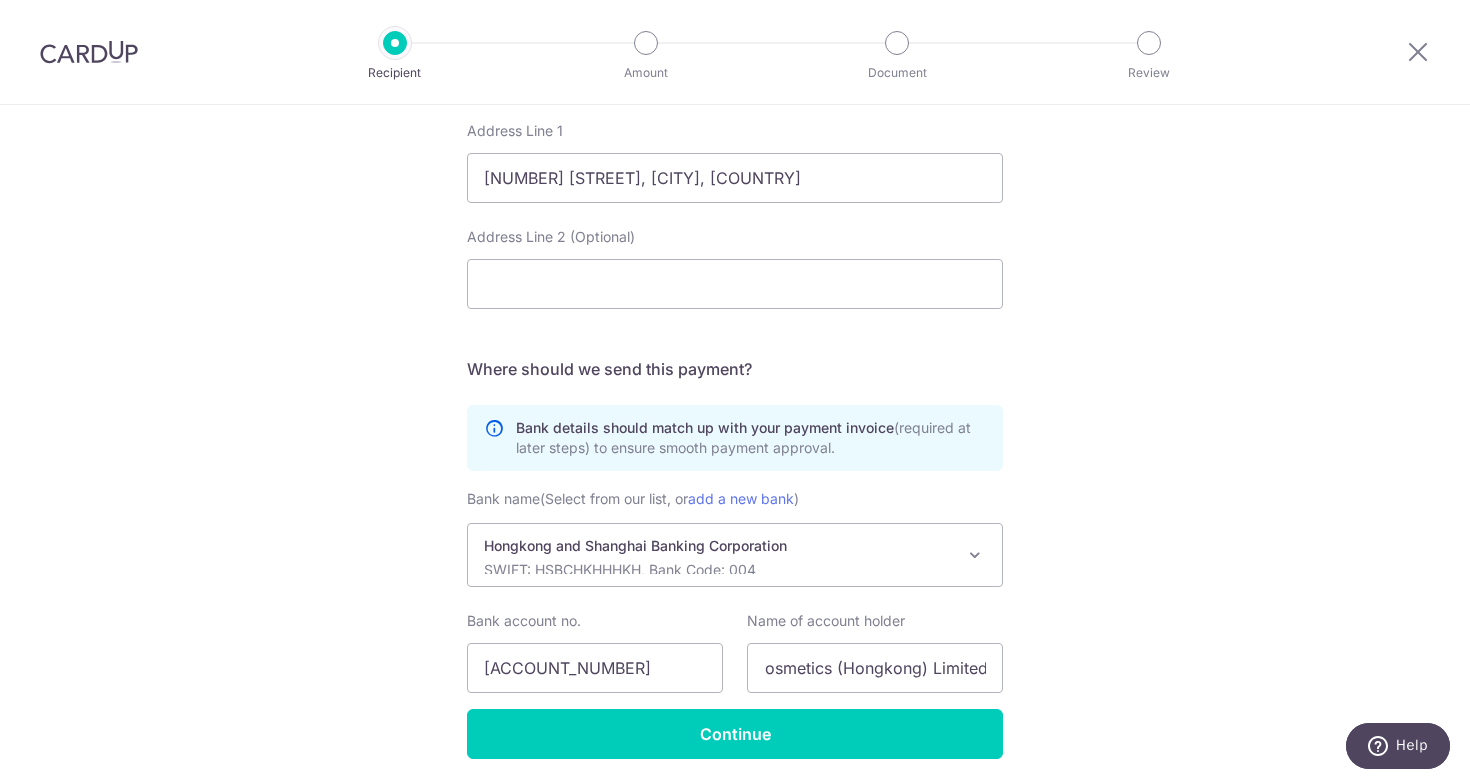 scroll, scrollTop: 1061, scrollLeft: 0, axis: vertical 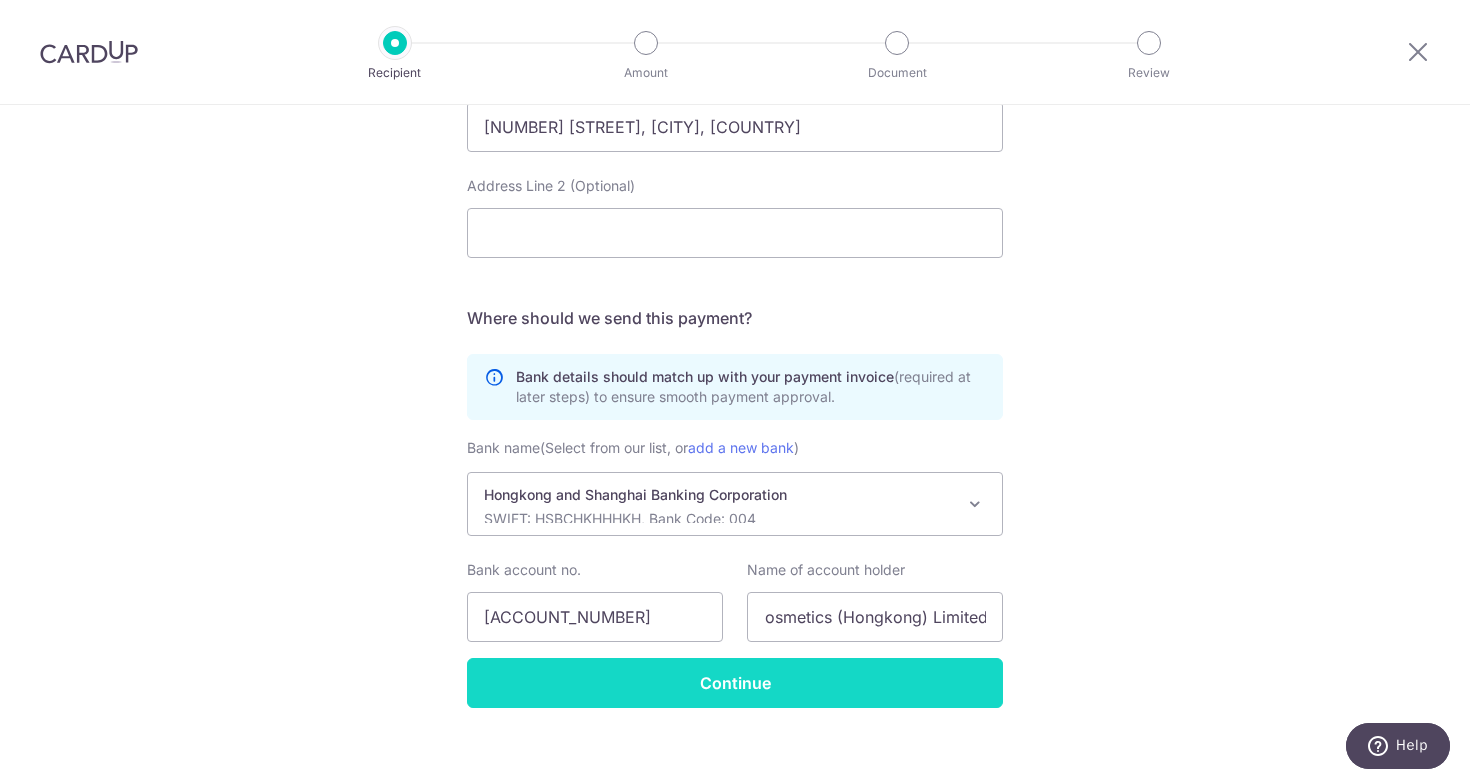 click on "Continue" at bounding box center [735, 683] 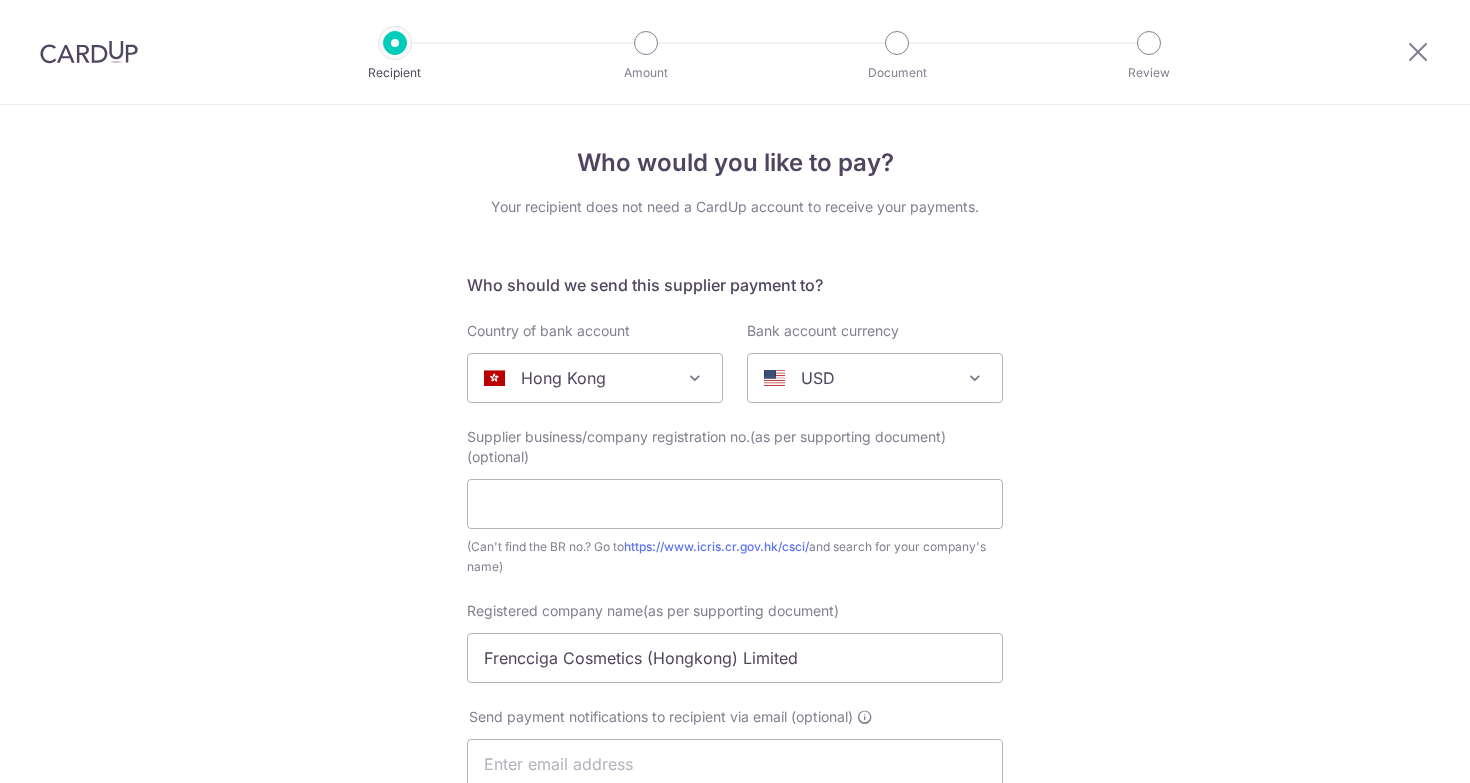 select on "31" 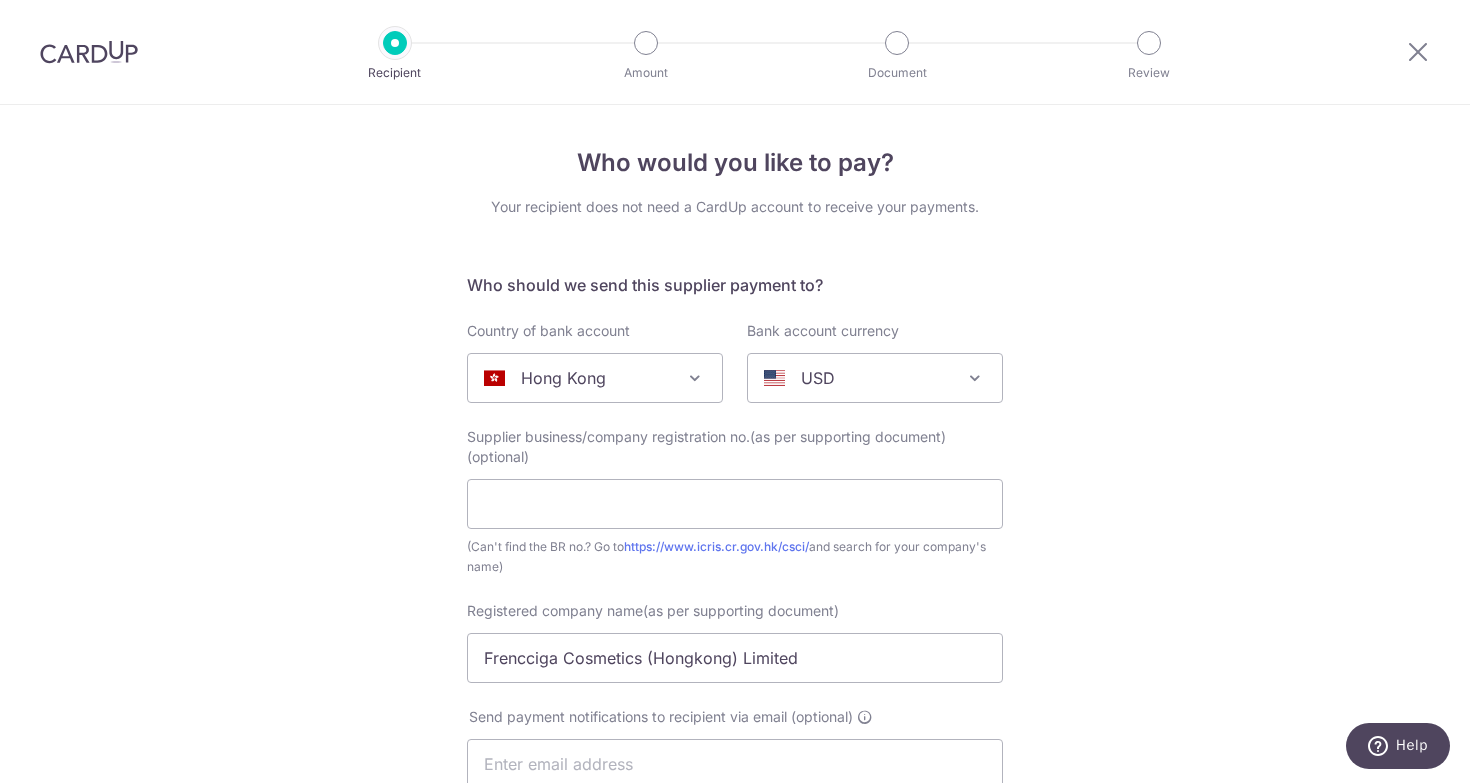 scroll, scrollTop: 0, scrollLeft: 0, axis: both 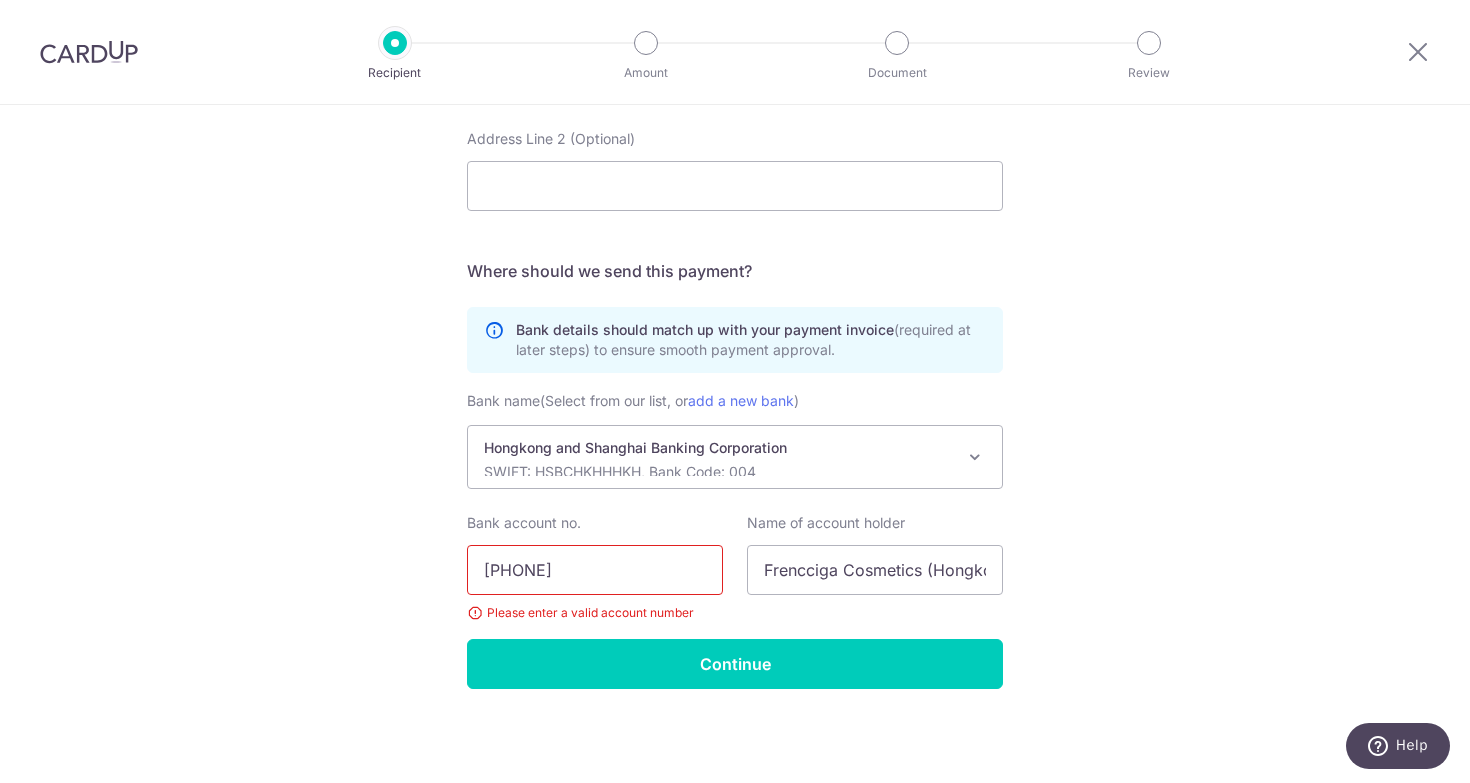 click on "[PHONE]" at bounding box center (595, 570) 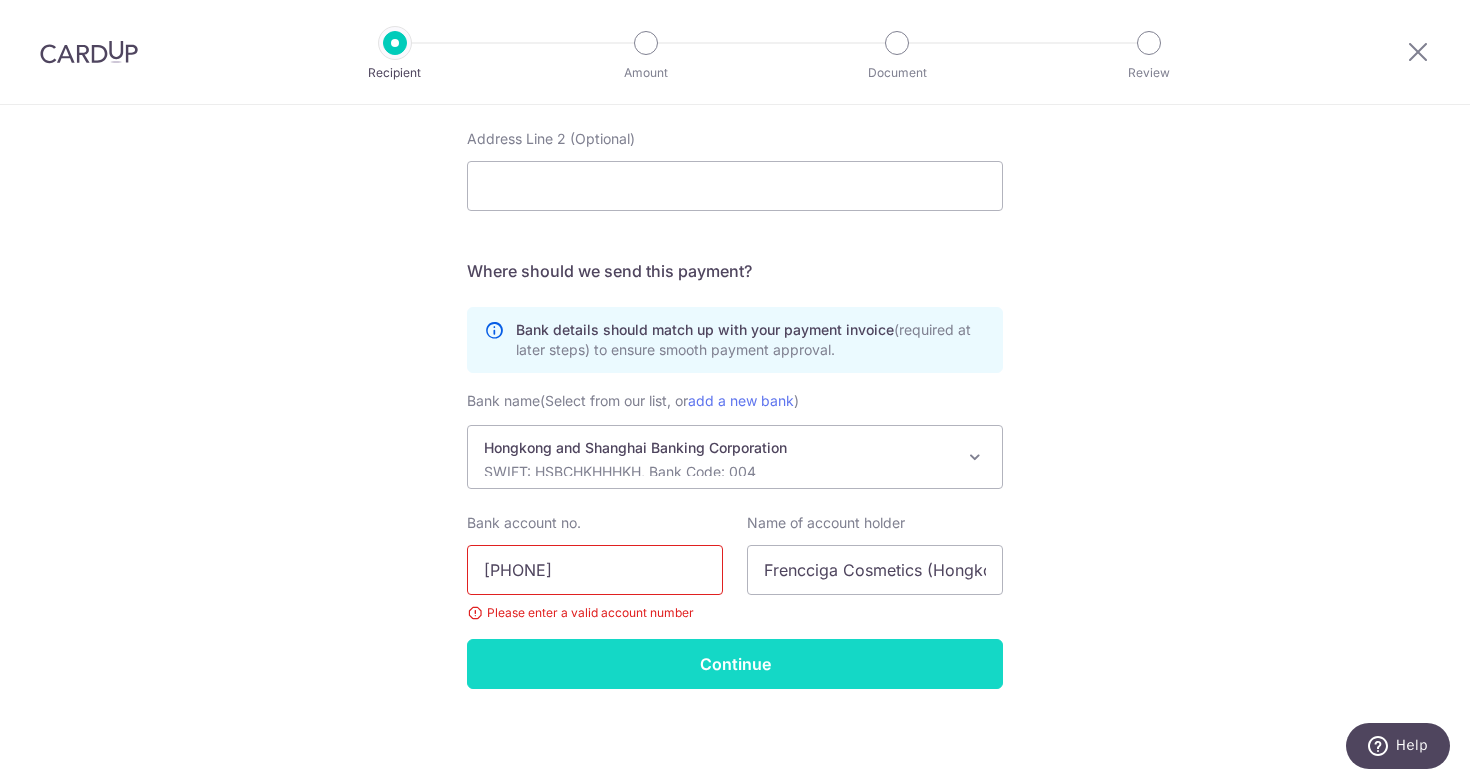 type on "[PHONE]" 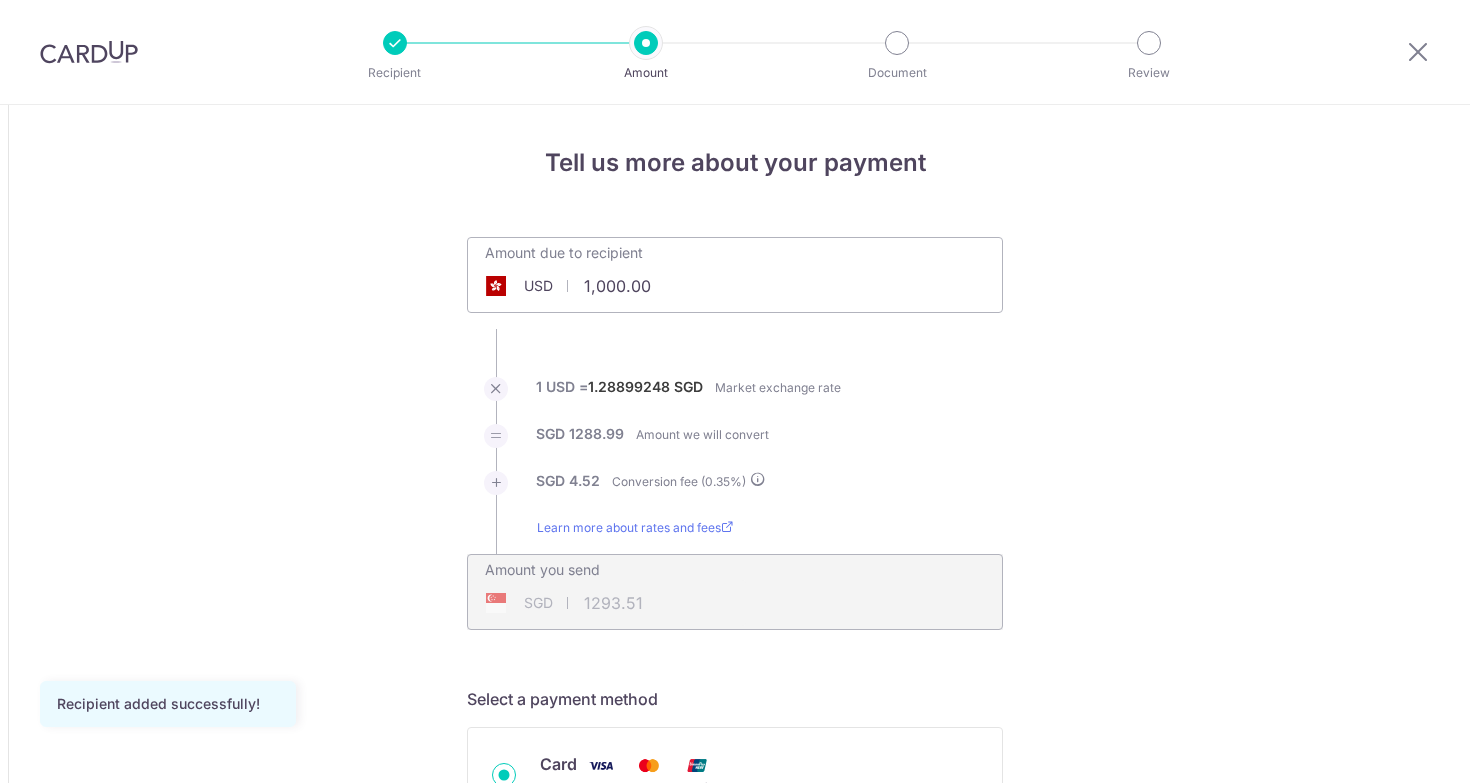 scroll, scrollTop: 0, scrollLeft: 0, axis: both 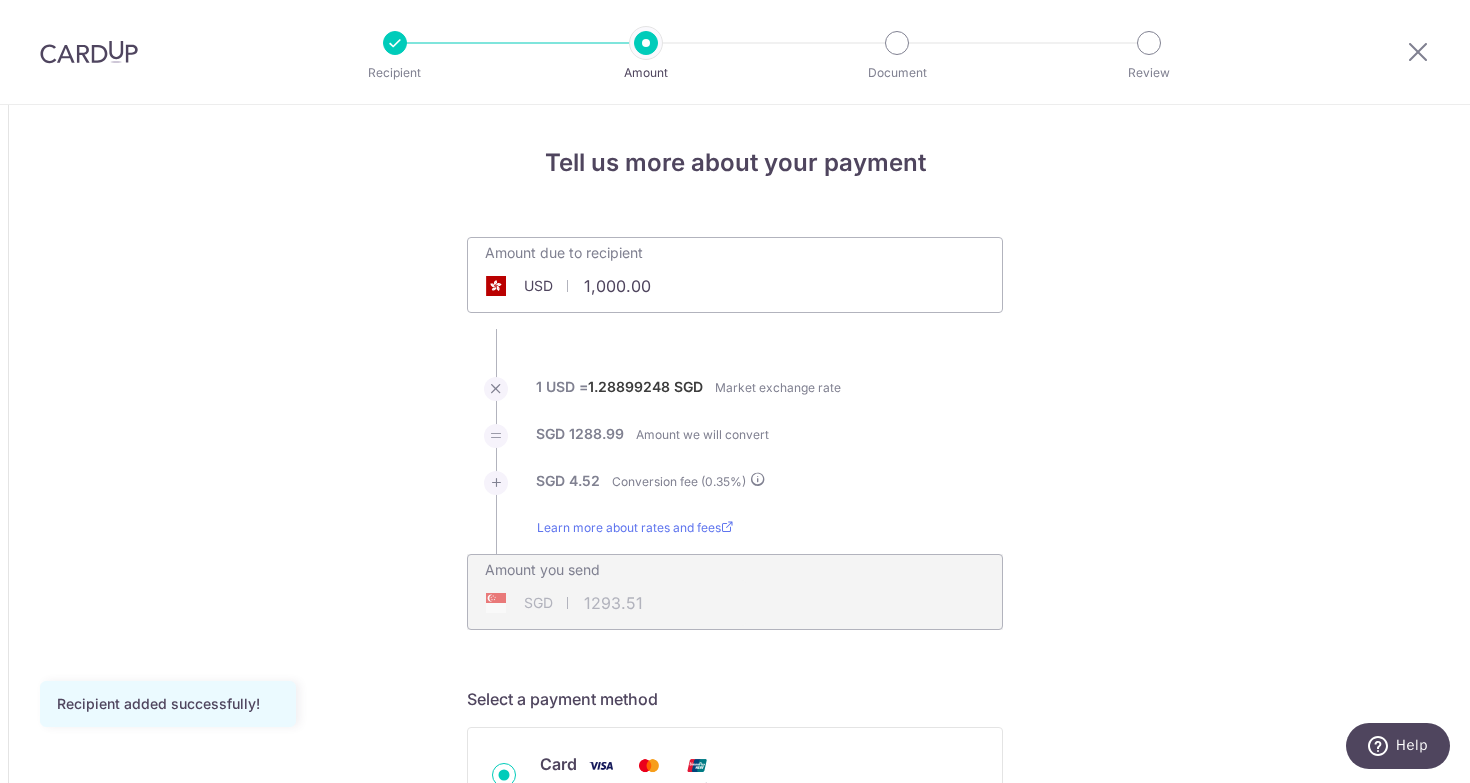 click on "1,000.00" at bounding box center [622, 286] 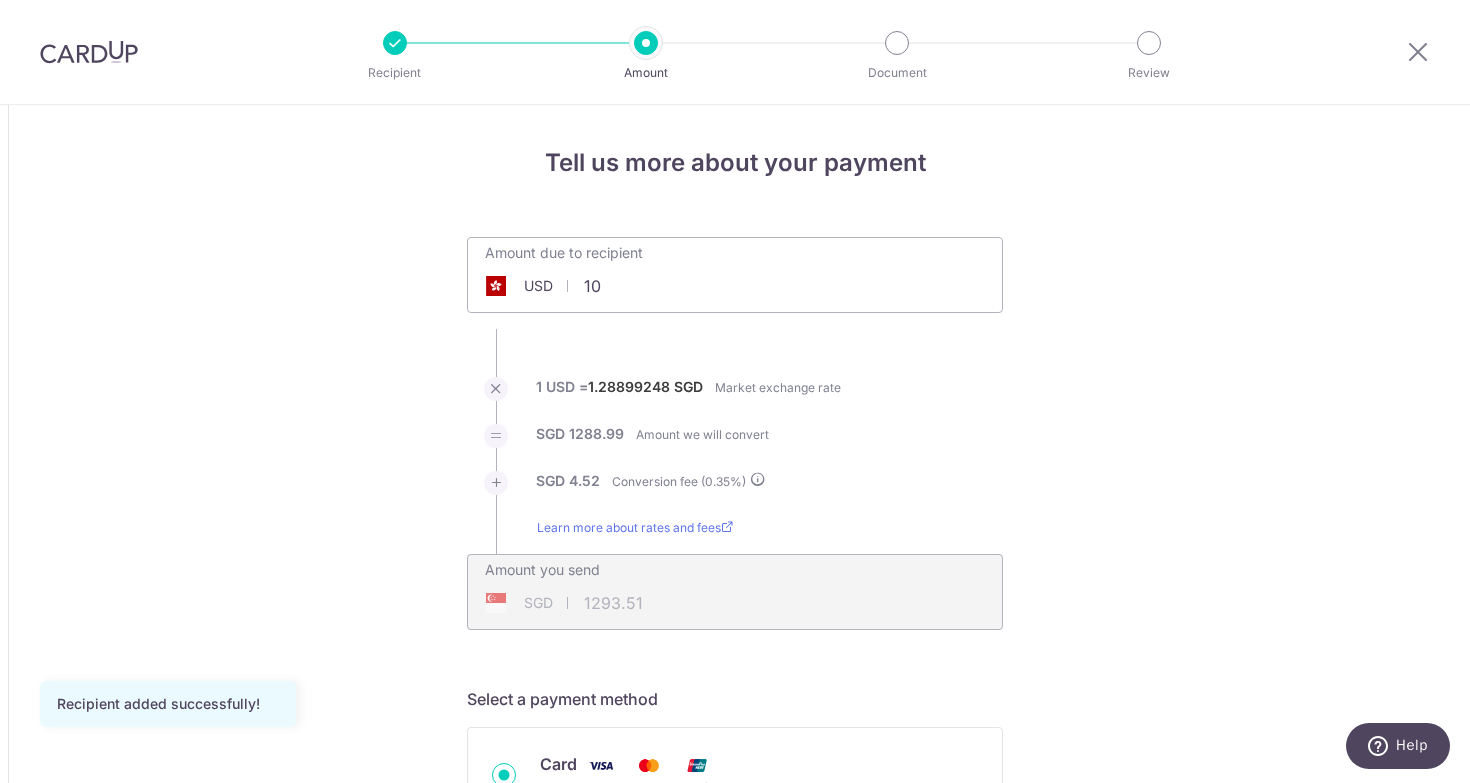 click on "Tell us more about your payment
Amount due to recipient
USD
10
1000
1 USD =  1.28899248   SGD
Market exchange rate
SGD
1288.99
Amount we will convert
SGD SGD" at bounding box center (735, 1453) 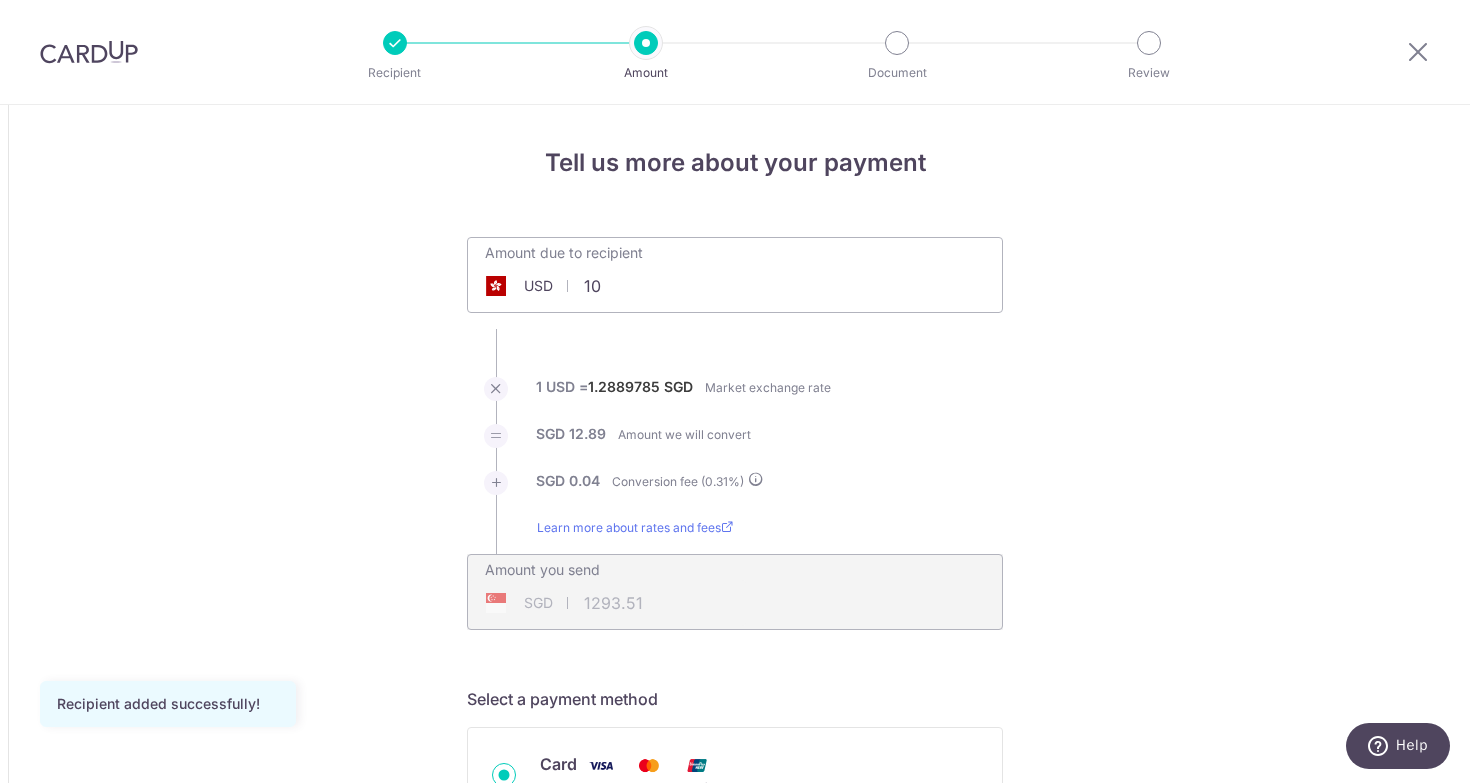 type on "10.00" 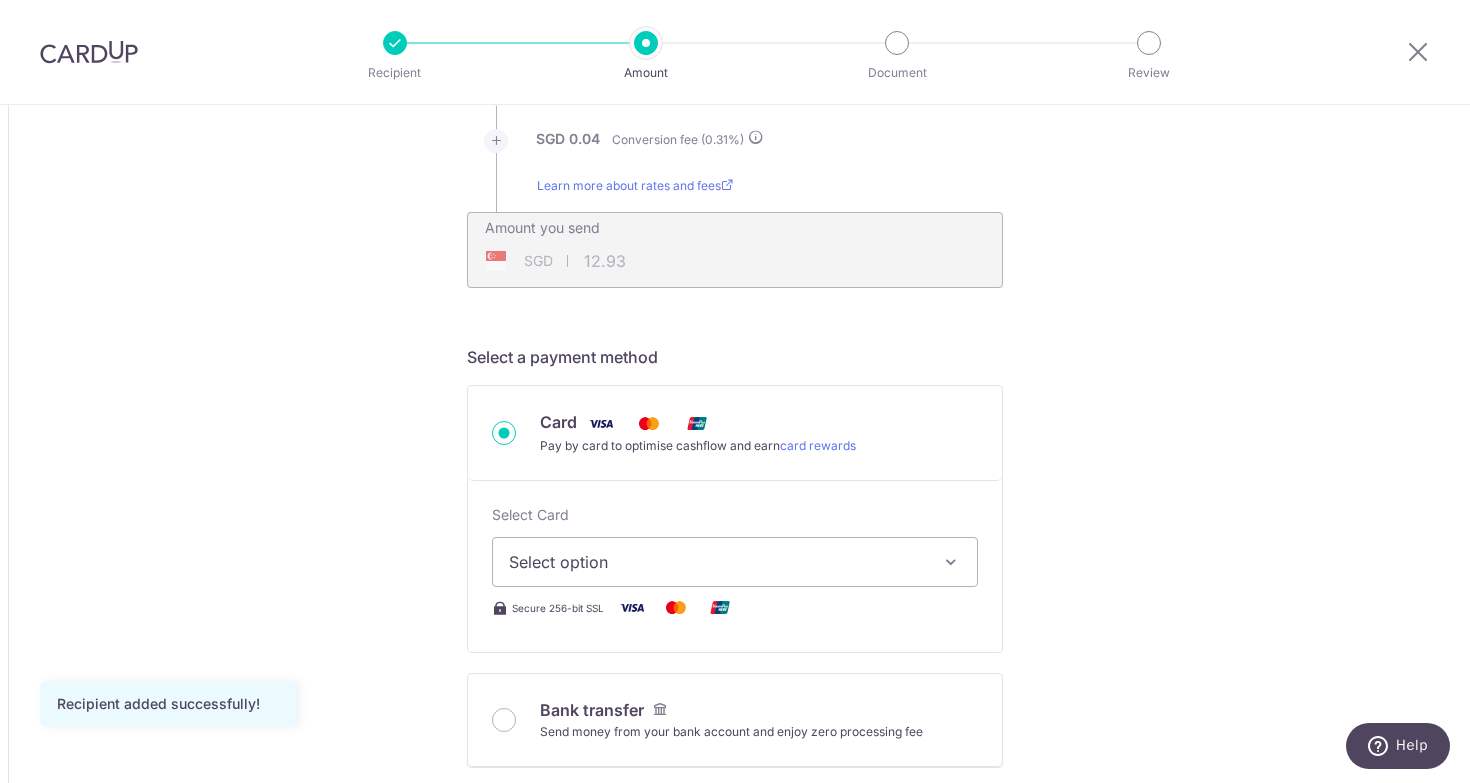 scroll, scrollTop: 385, scrollLeft: 0, axis: vertical 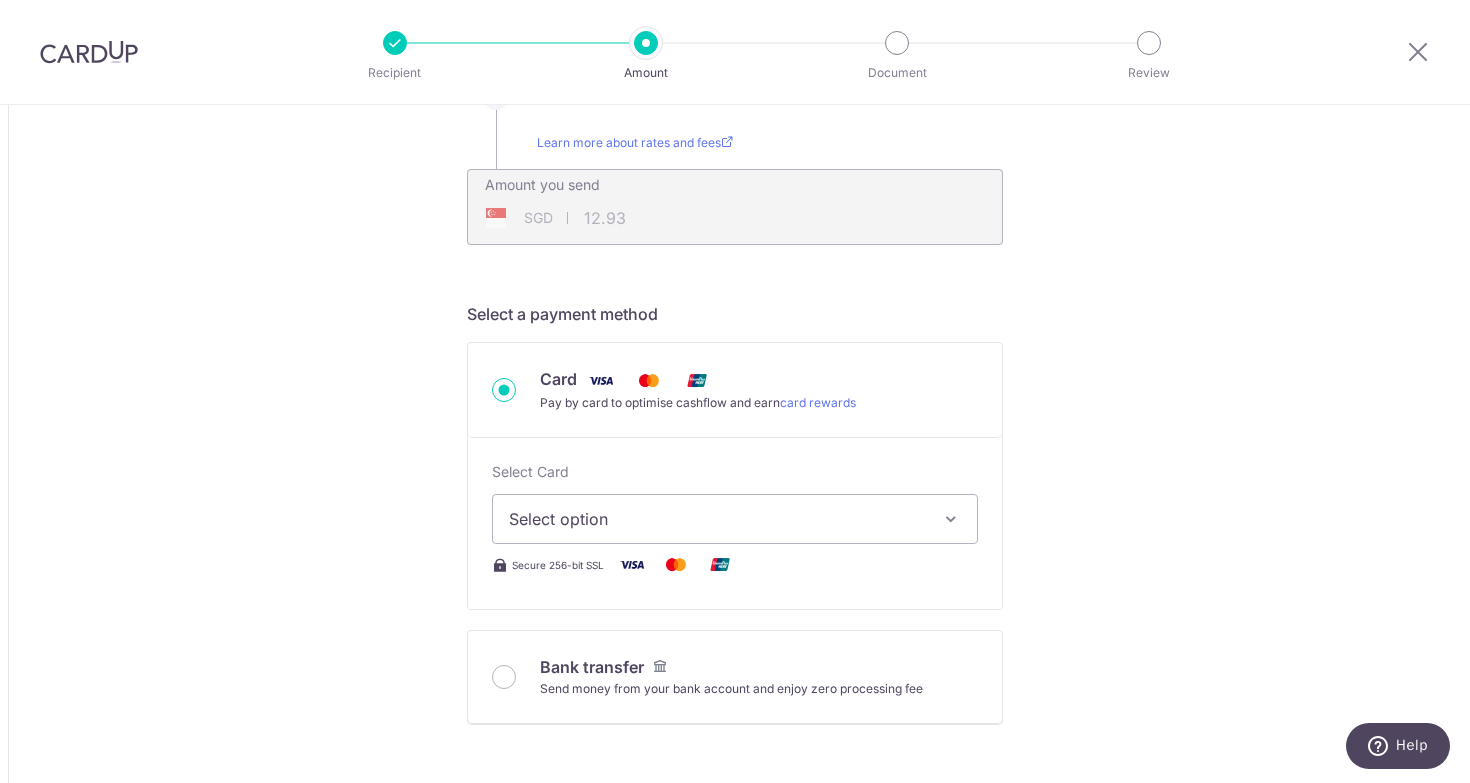 click on "Select option" at bounding box center (717, 519) 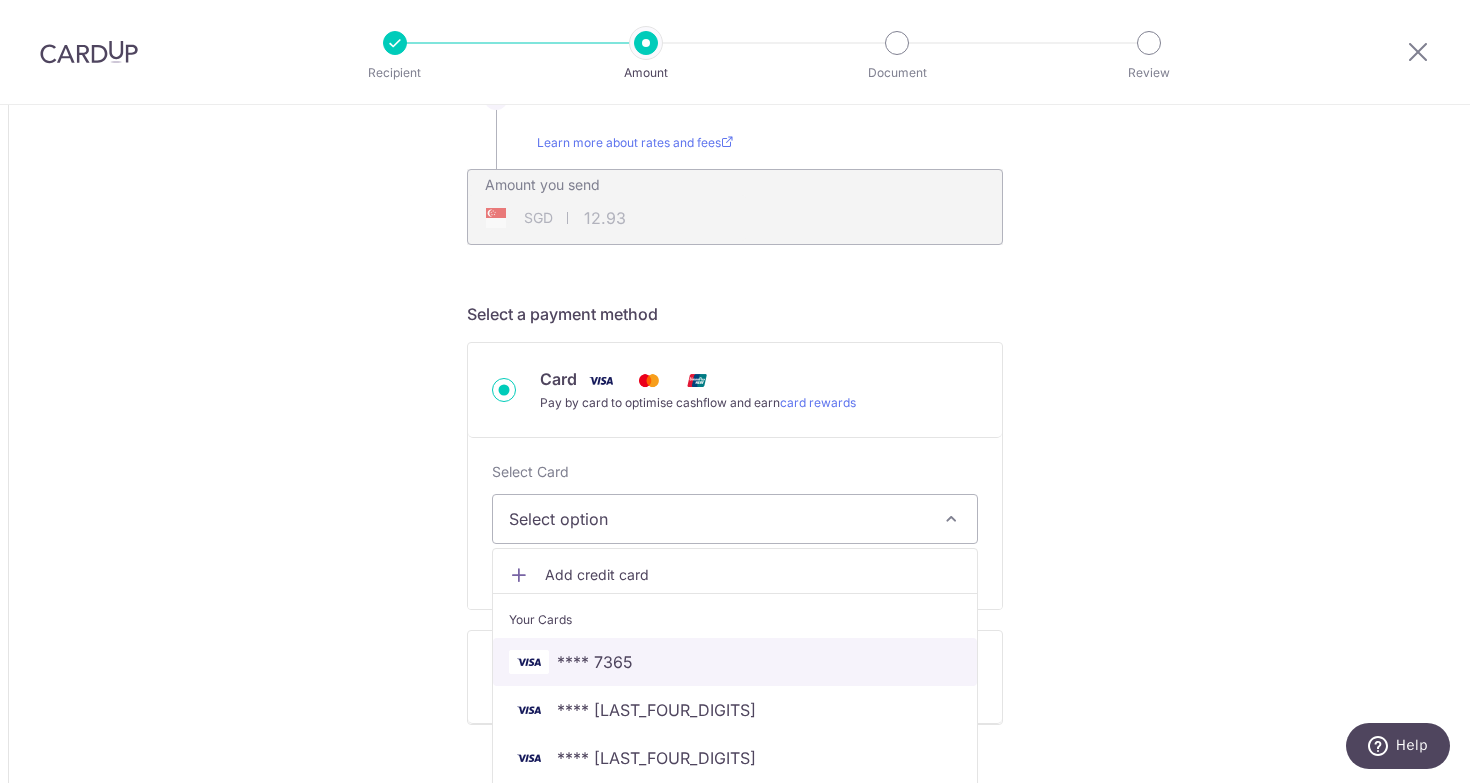 click on "**** 7365" at bounding box center [735, 662] 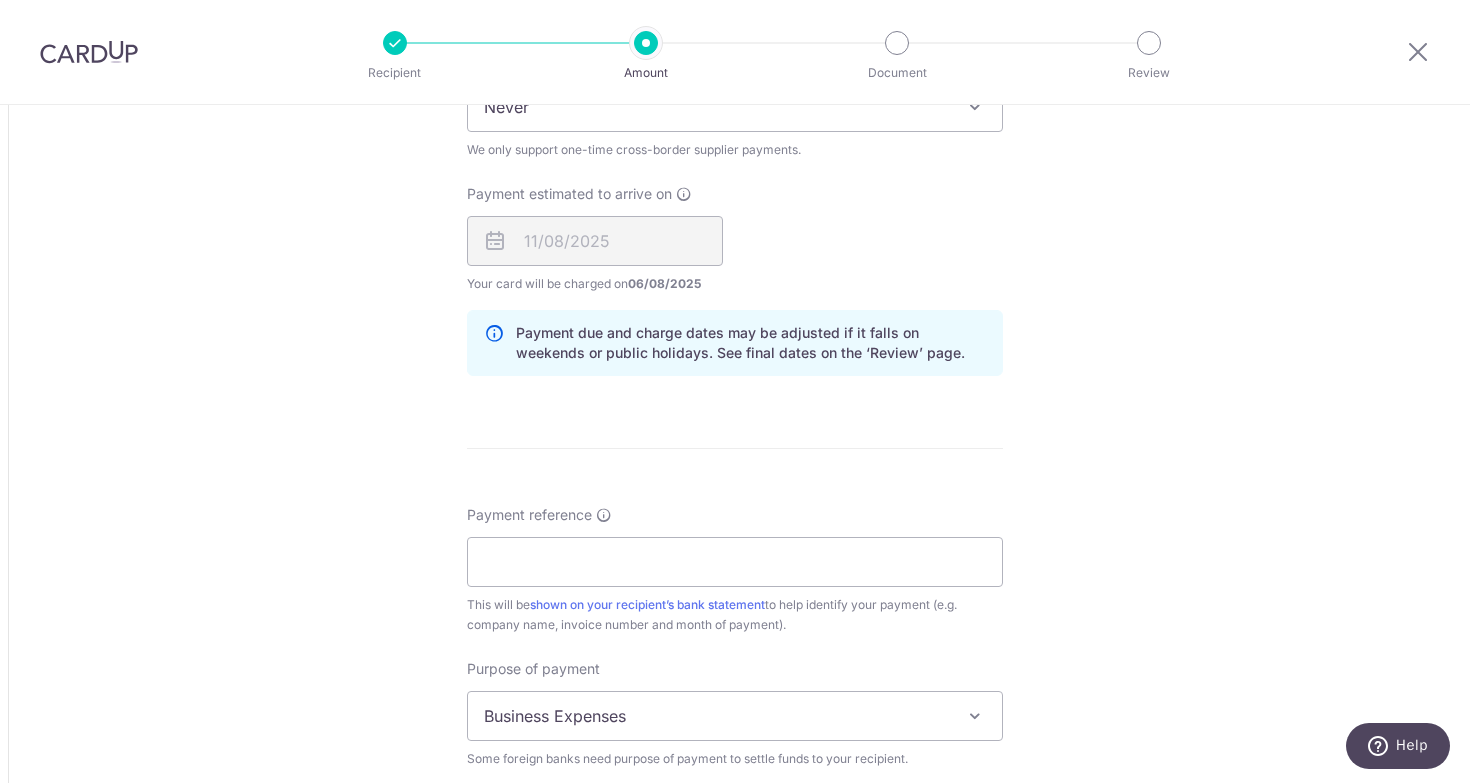 scroll, scrollTop: 1439, scrollLeft: 0, axis: vertical 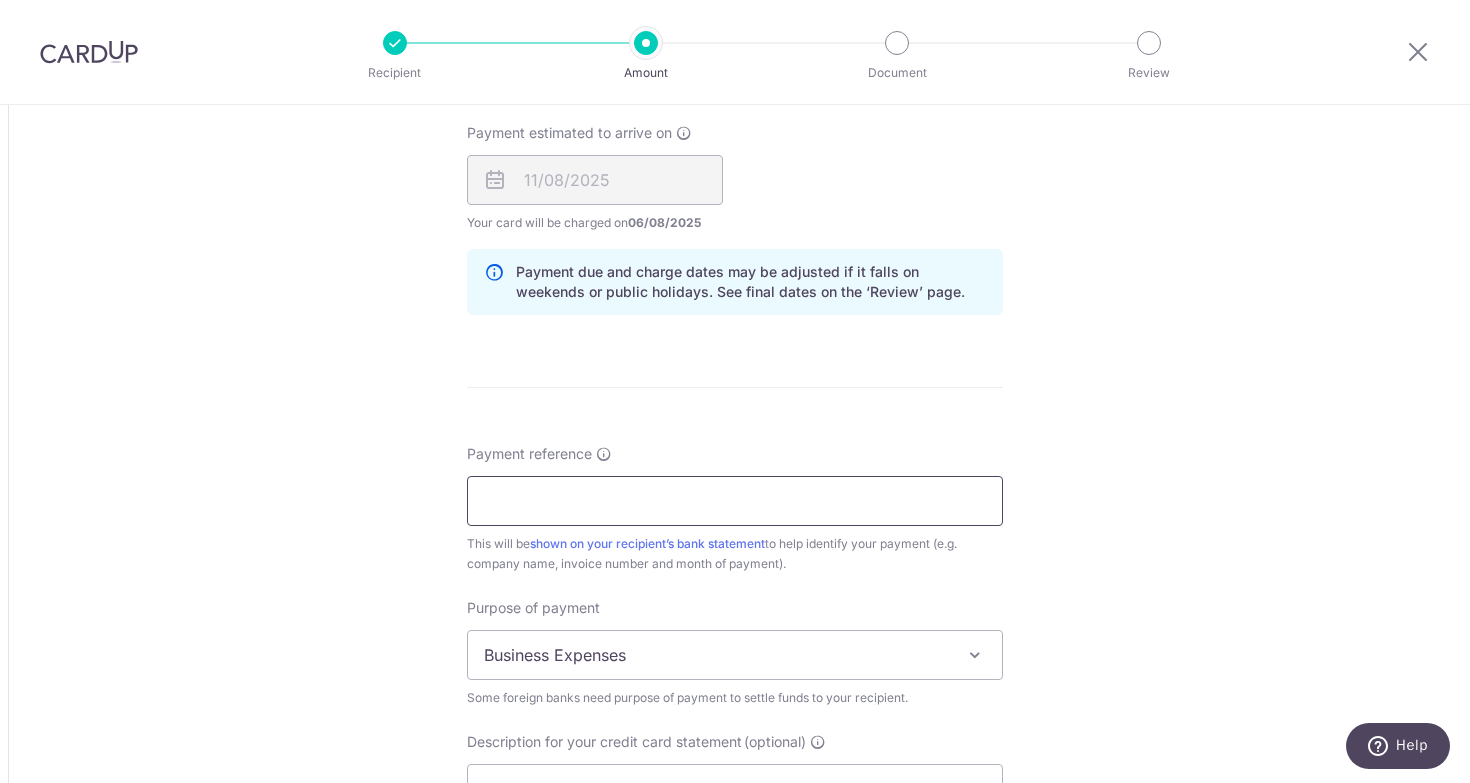 click on "Payment reference" at bounding box center [735, 501] 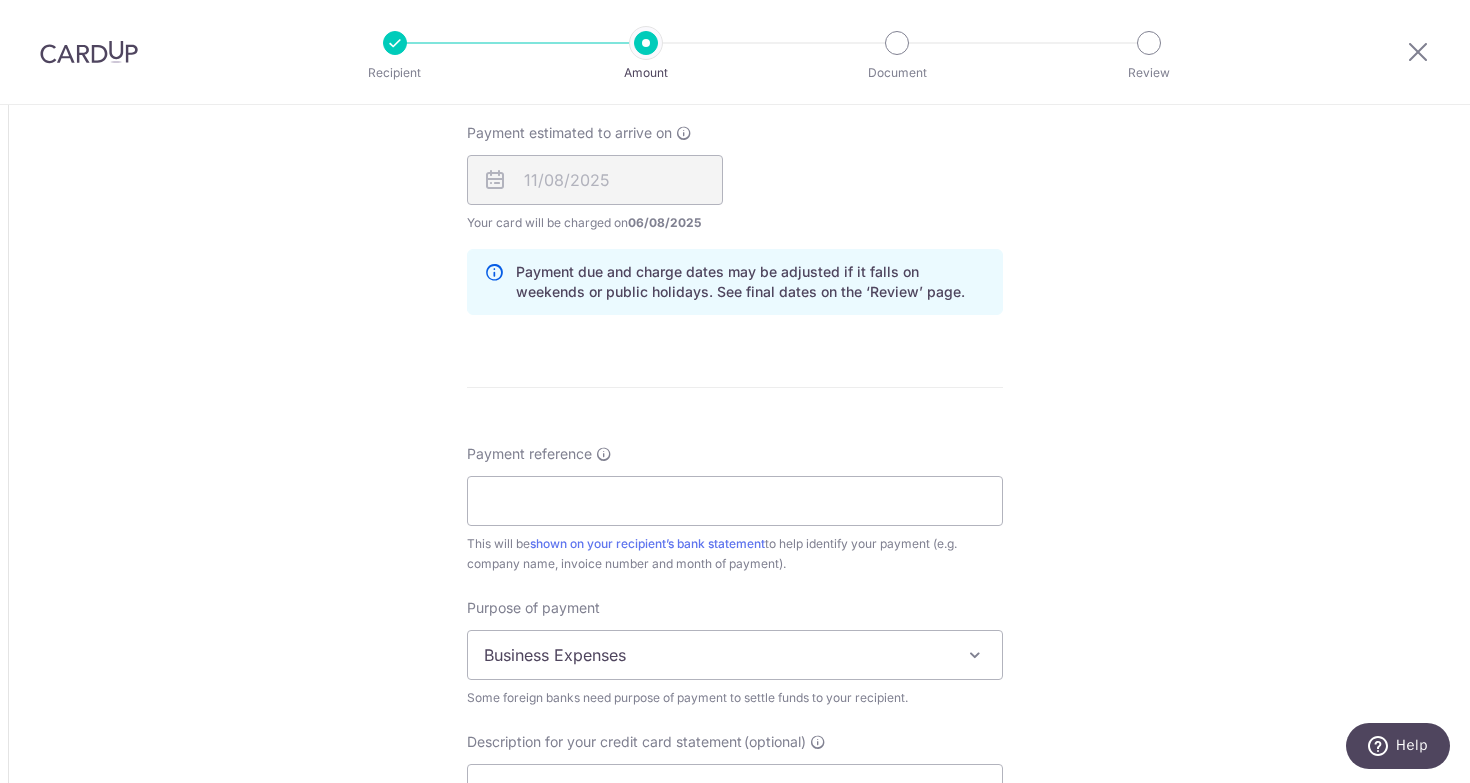 type on "10.00" 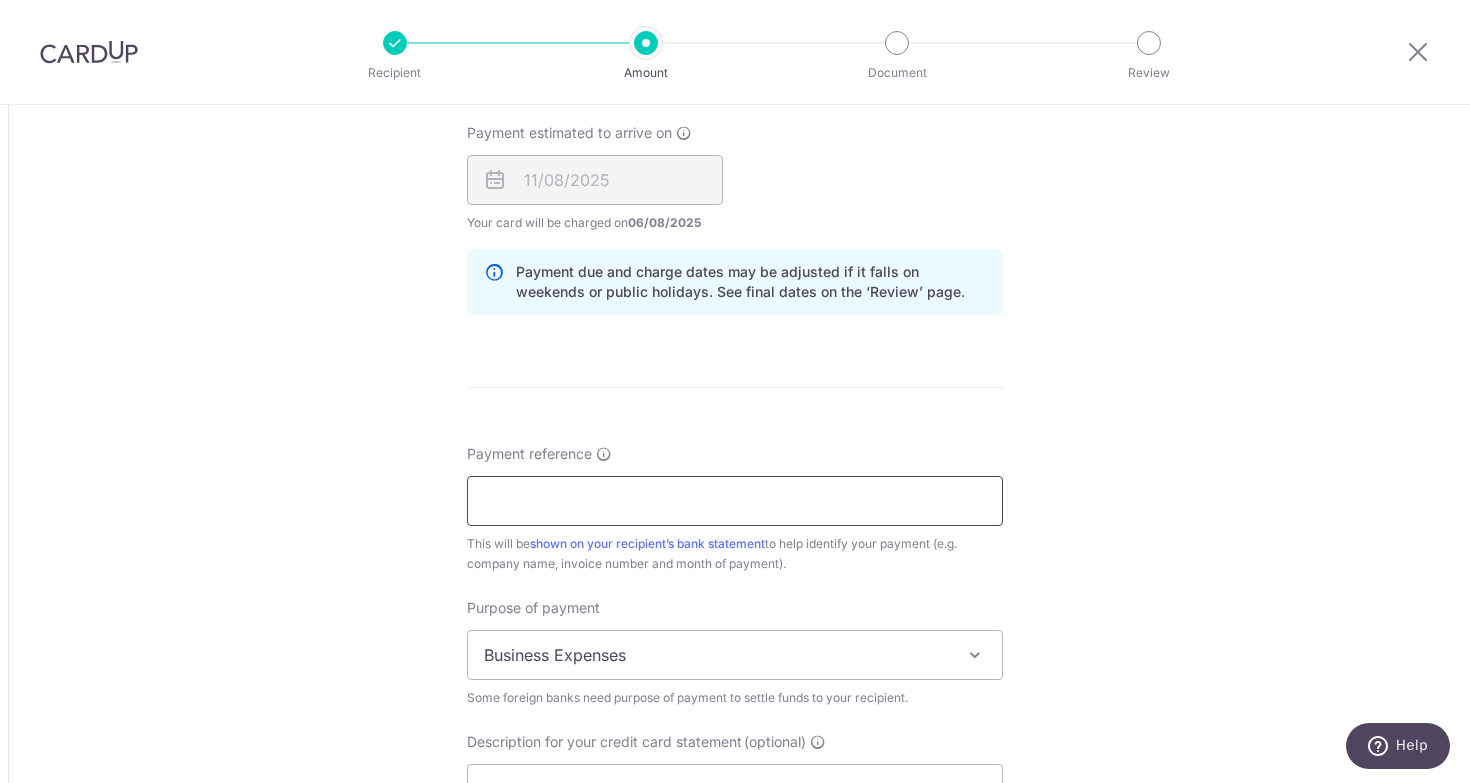 paste on "PI-SG20251333" 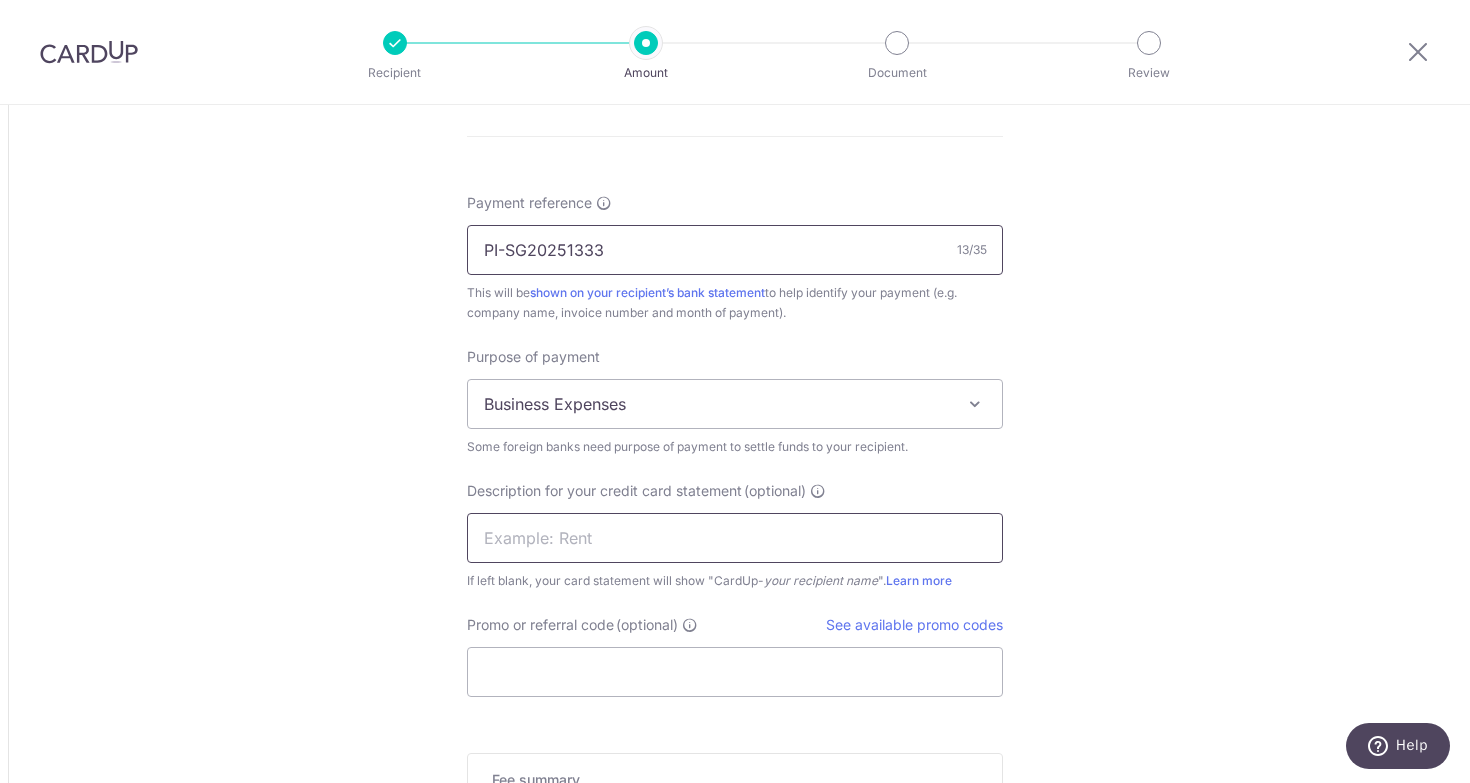 scroll, scrollTop: 1701, scrollLeft: 0, axis: vertical 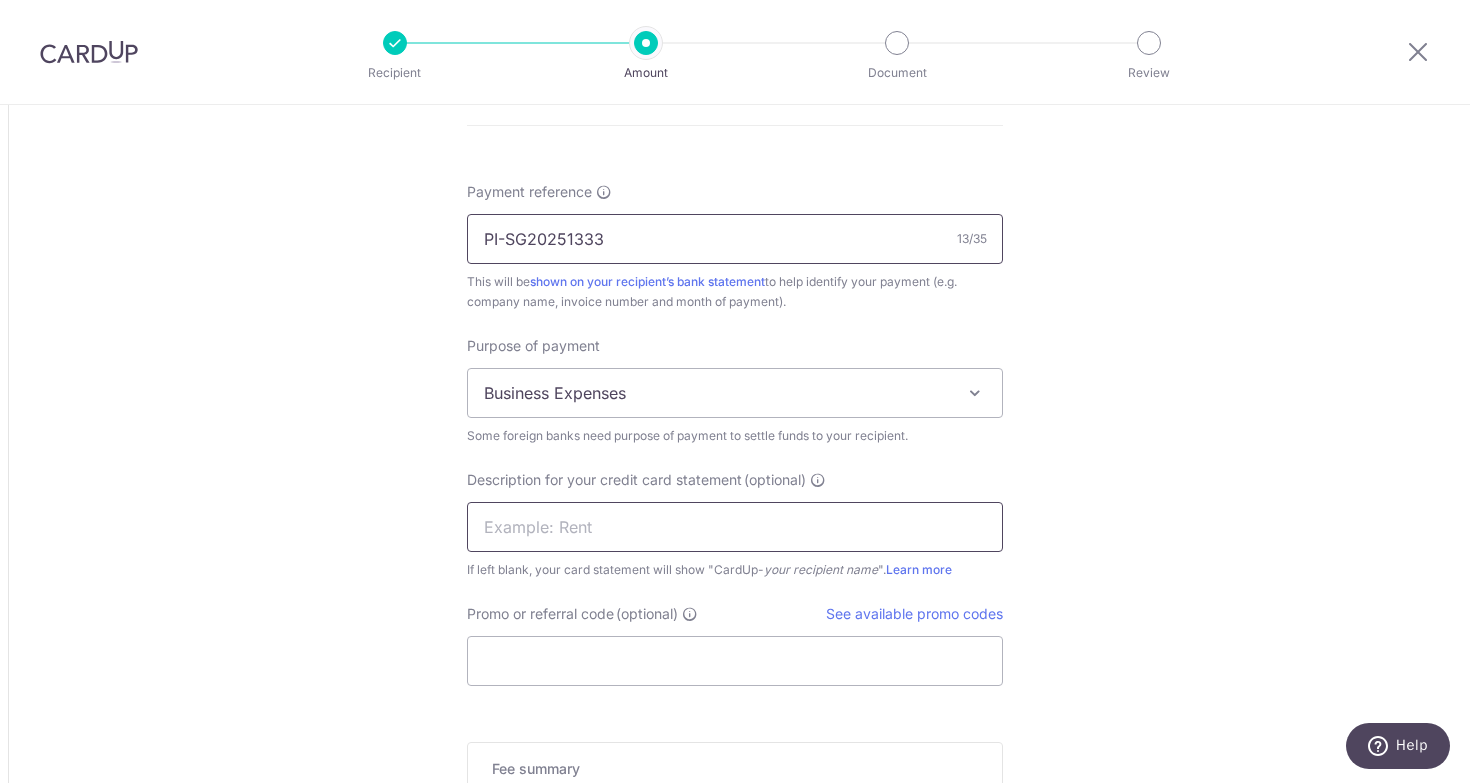 type on "PI-SG20251333" 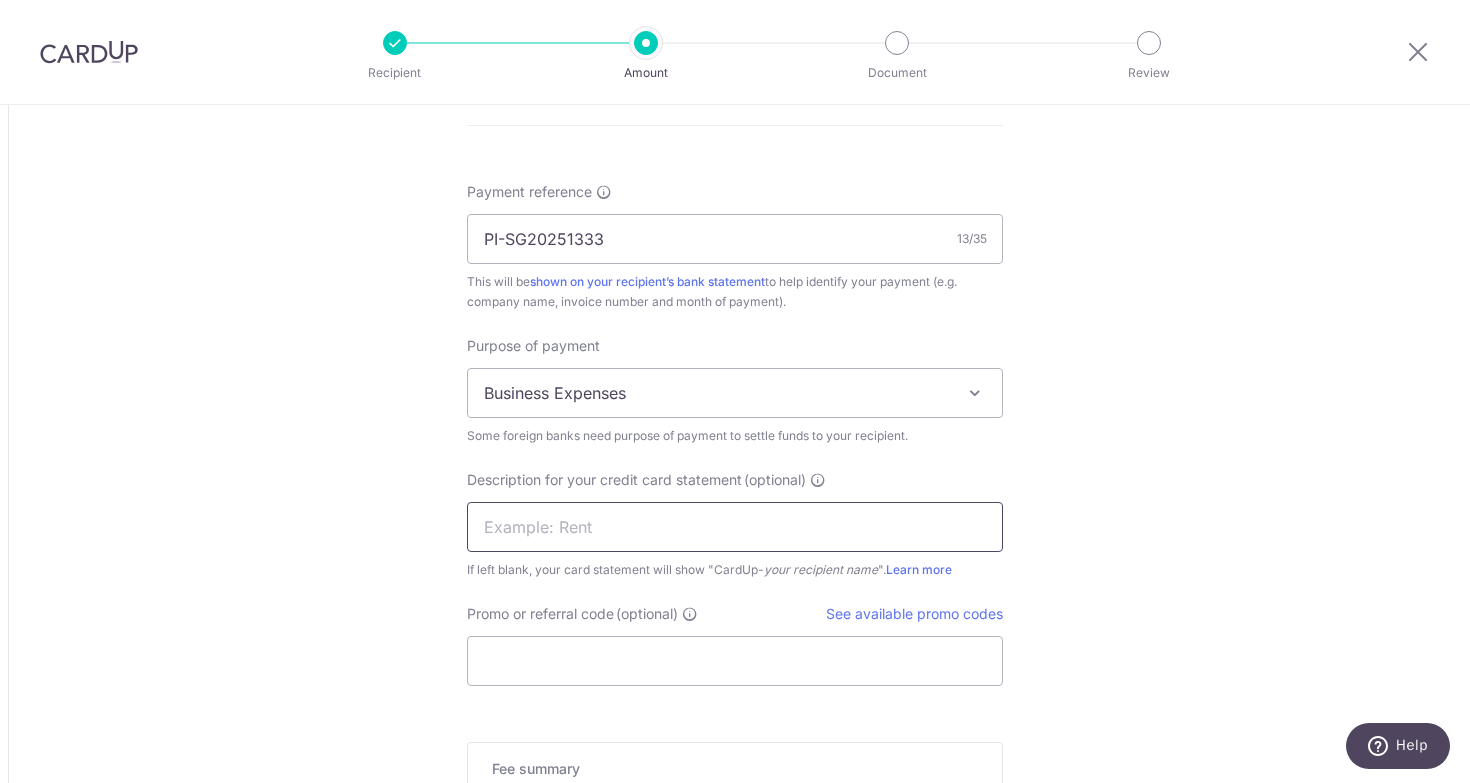 click at bounding box center (735, 527) 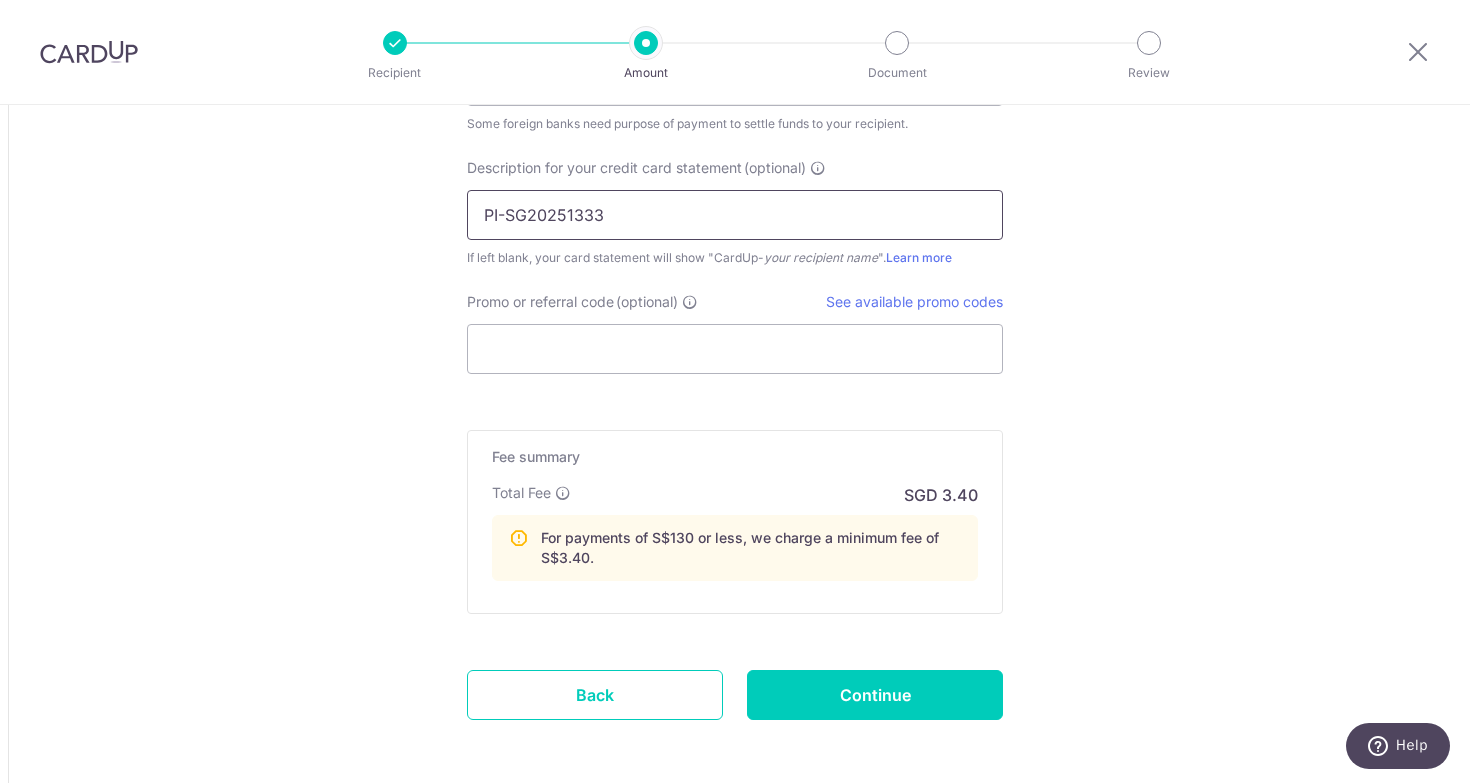 scroll, scrollTop: 2067, scrollLeft: 0, axis: vertical 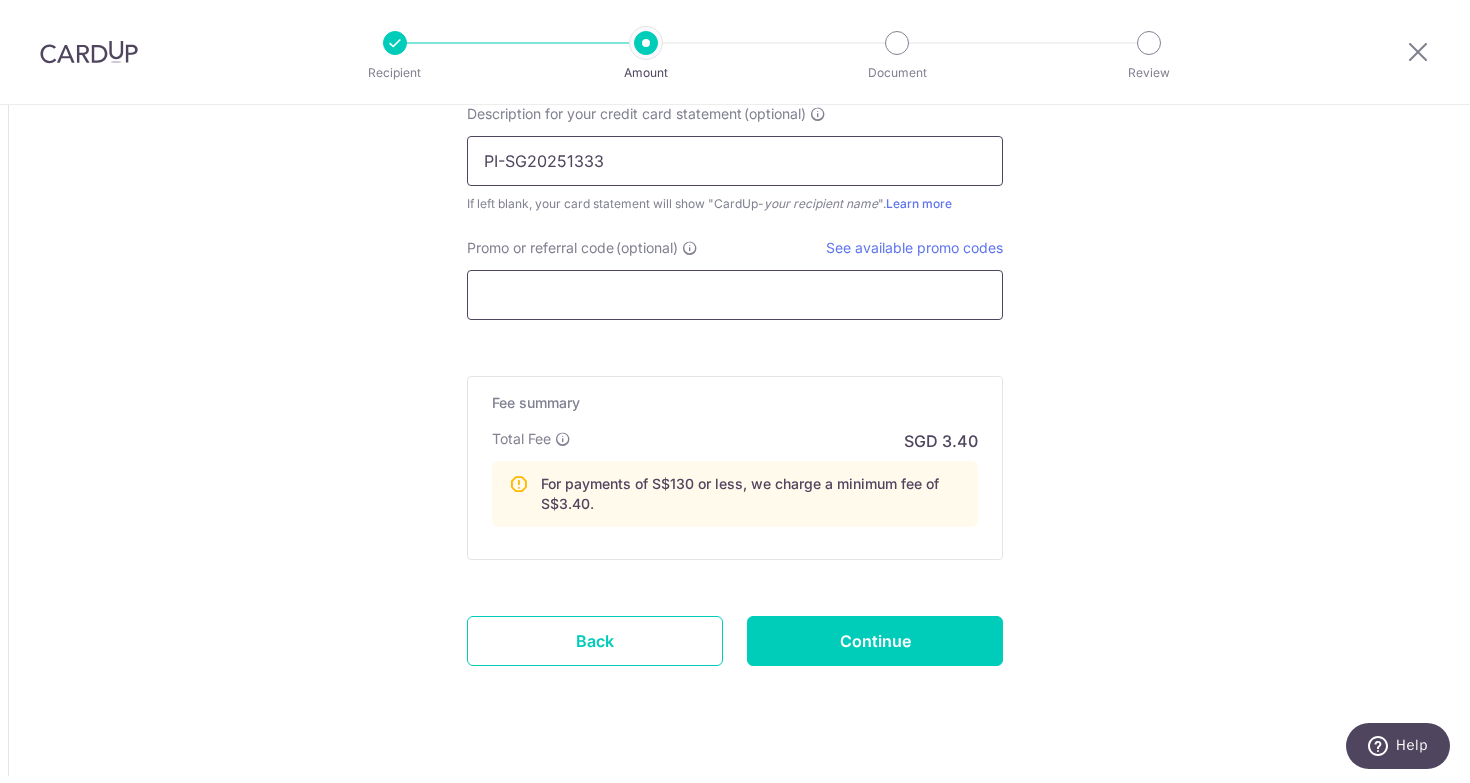 type on "PI-SG20251333" 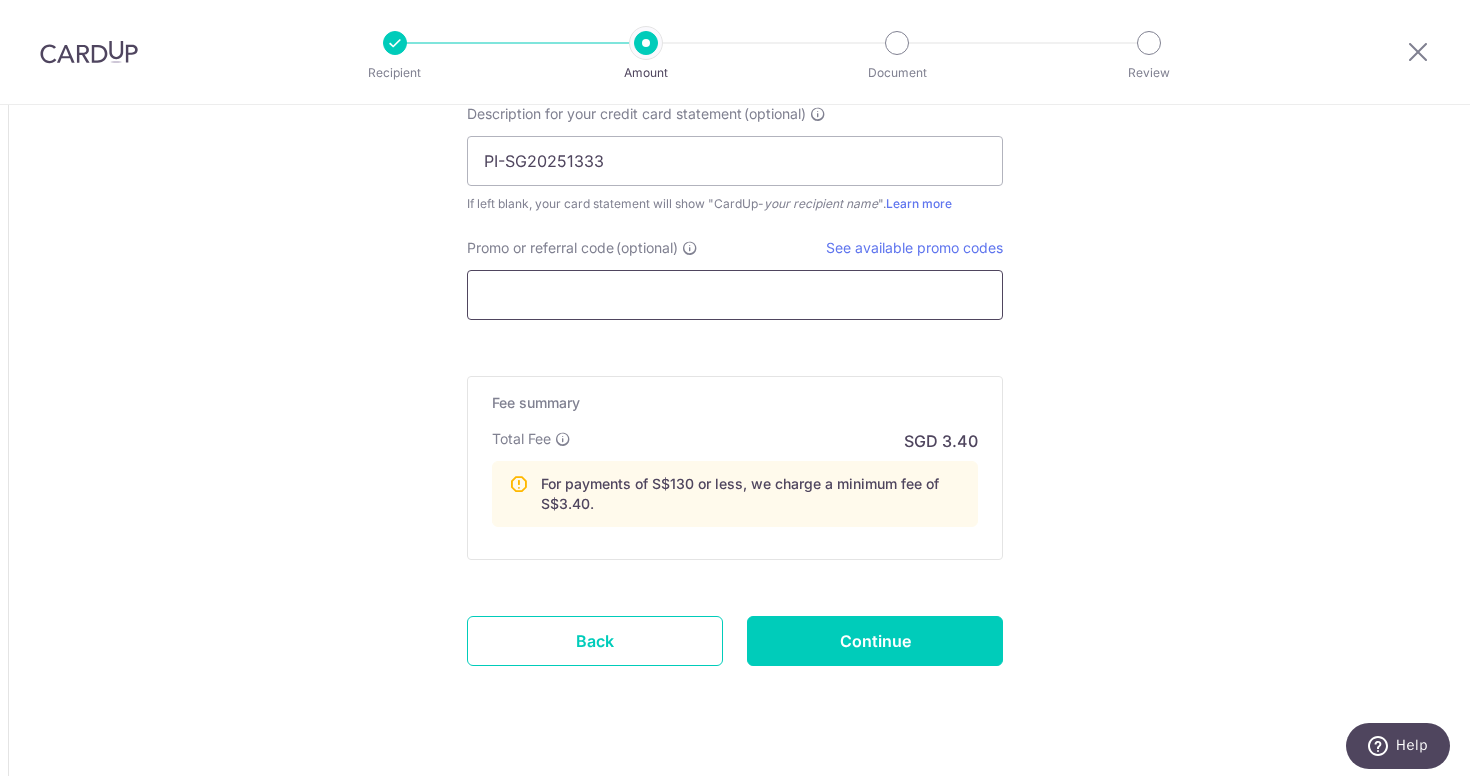 click on "Promo or referral code
(optional)" at bounding box center [735, 295] 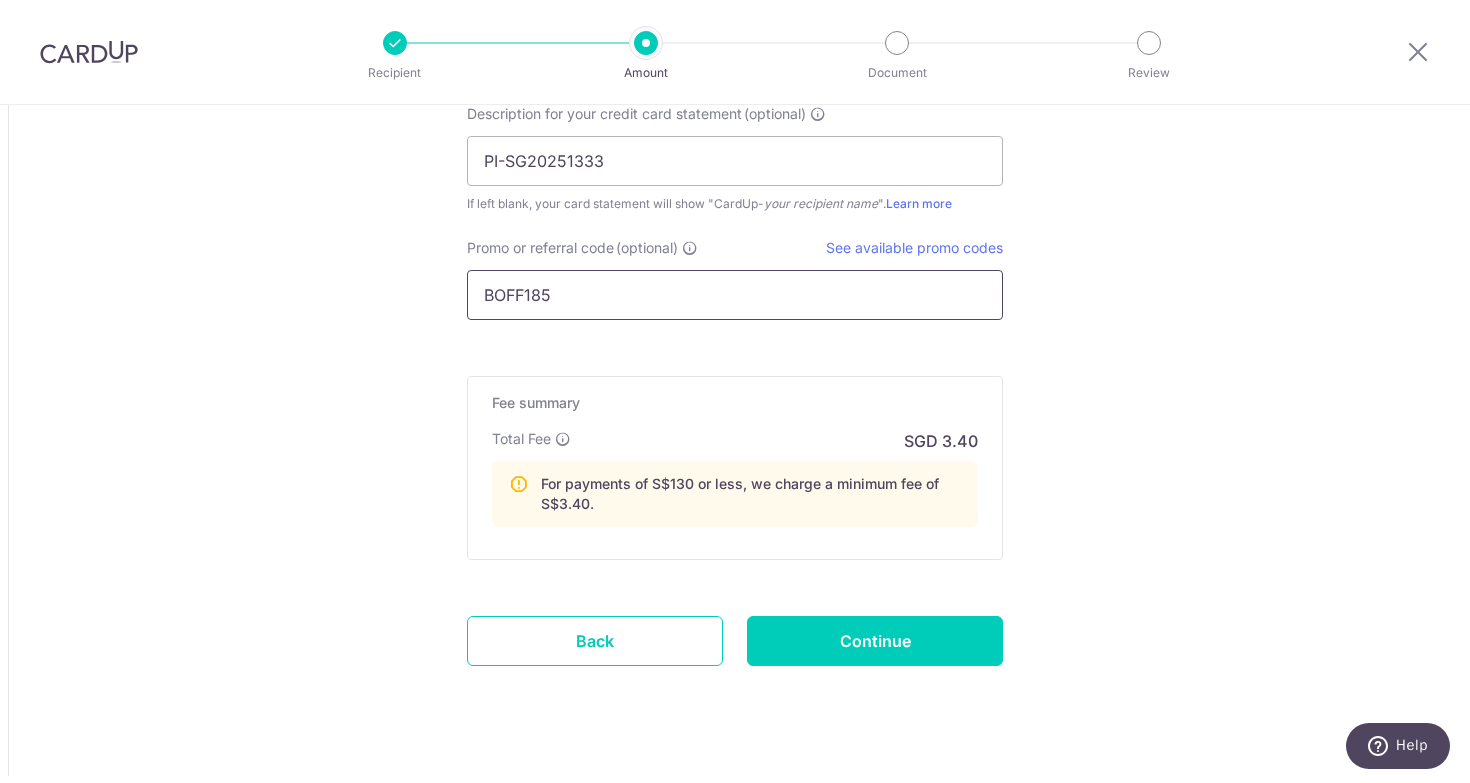 type on "BOFF185" 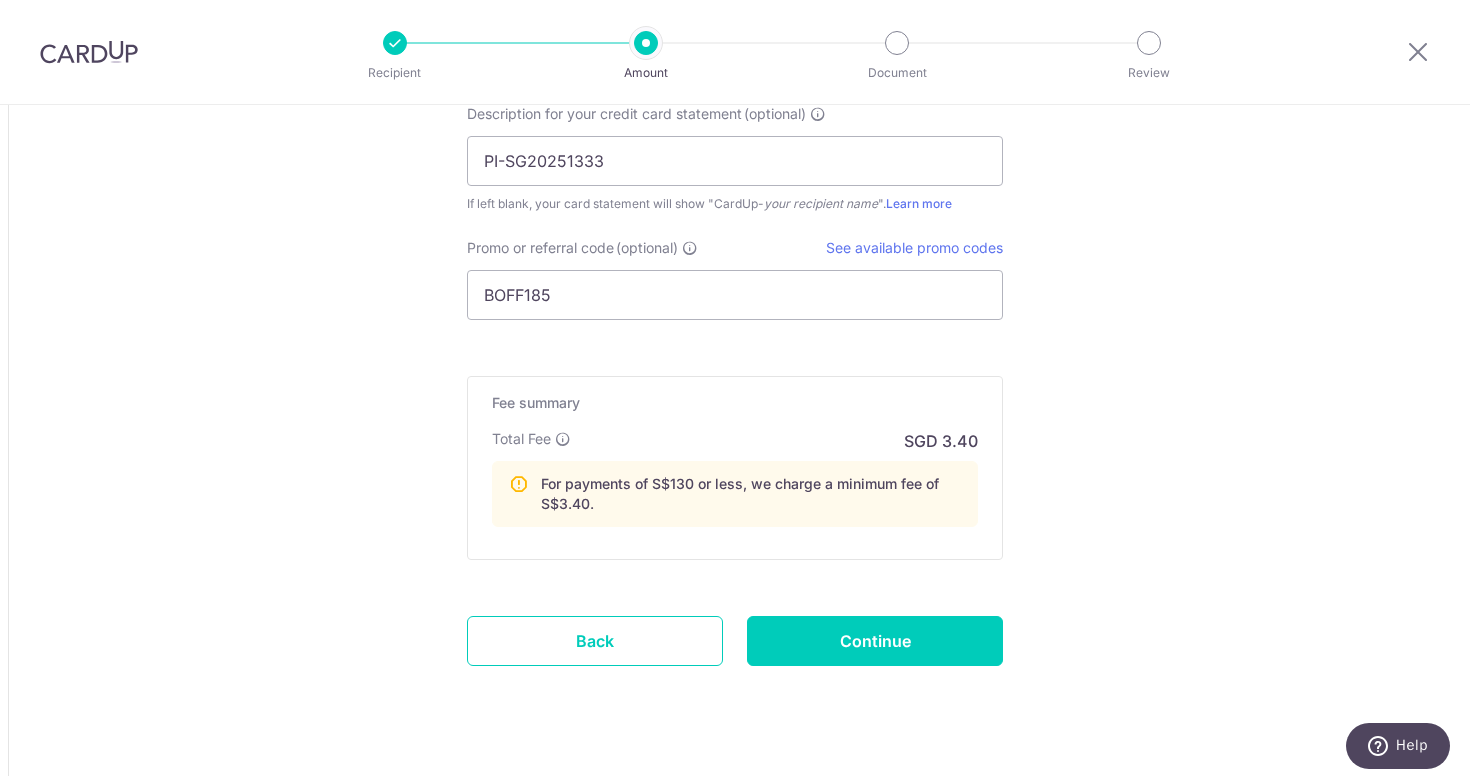 click on "Tell us more about your payment
Amount due to recipient
USD
10.00
10
1 USD =  1.2888198   SGD
Market exchange rate
SGD
12.89
Amount we will convert
SGD 0.04" at bounding box center (735, -573) 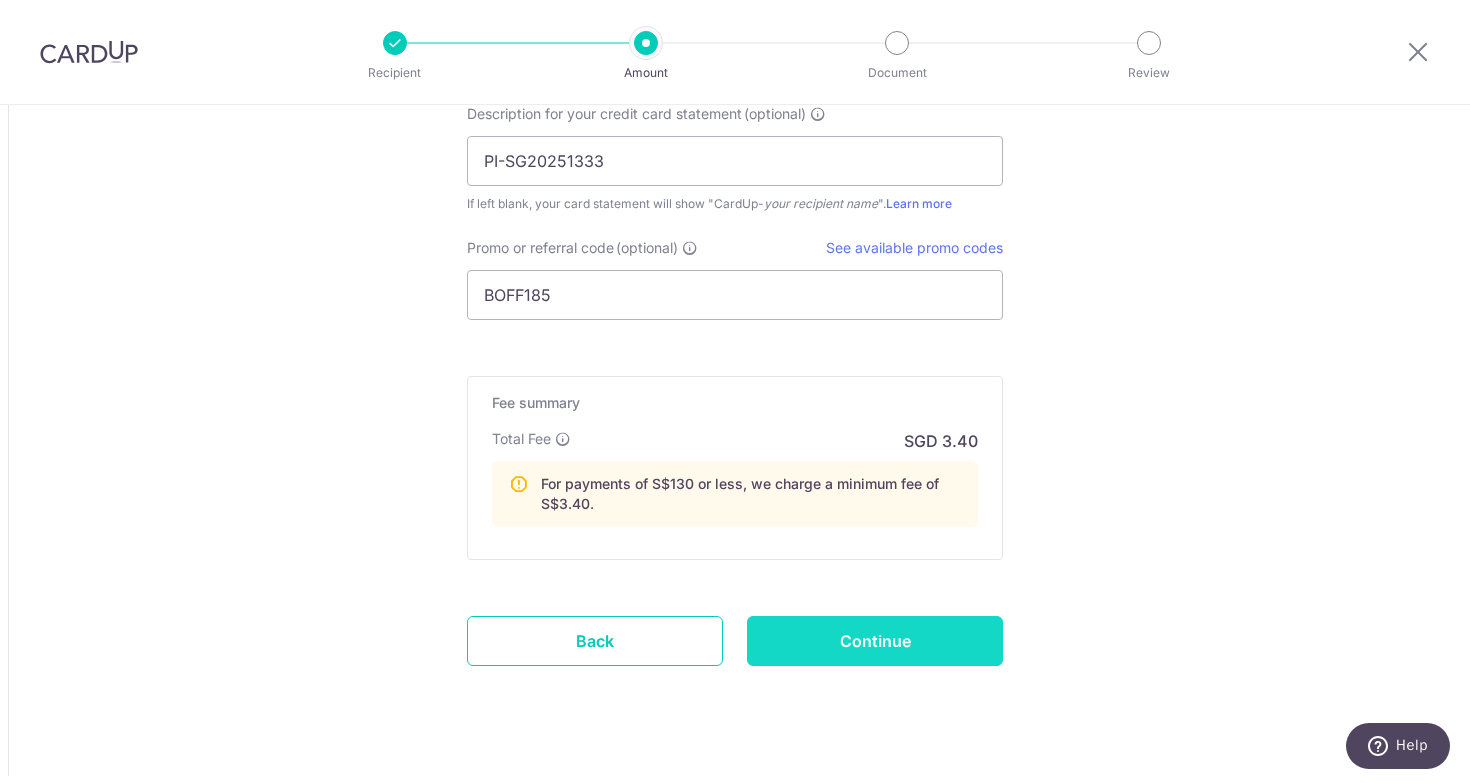 click on "Continue" at bounding box center (875, 641) 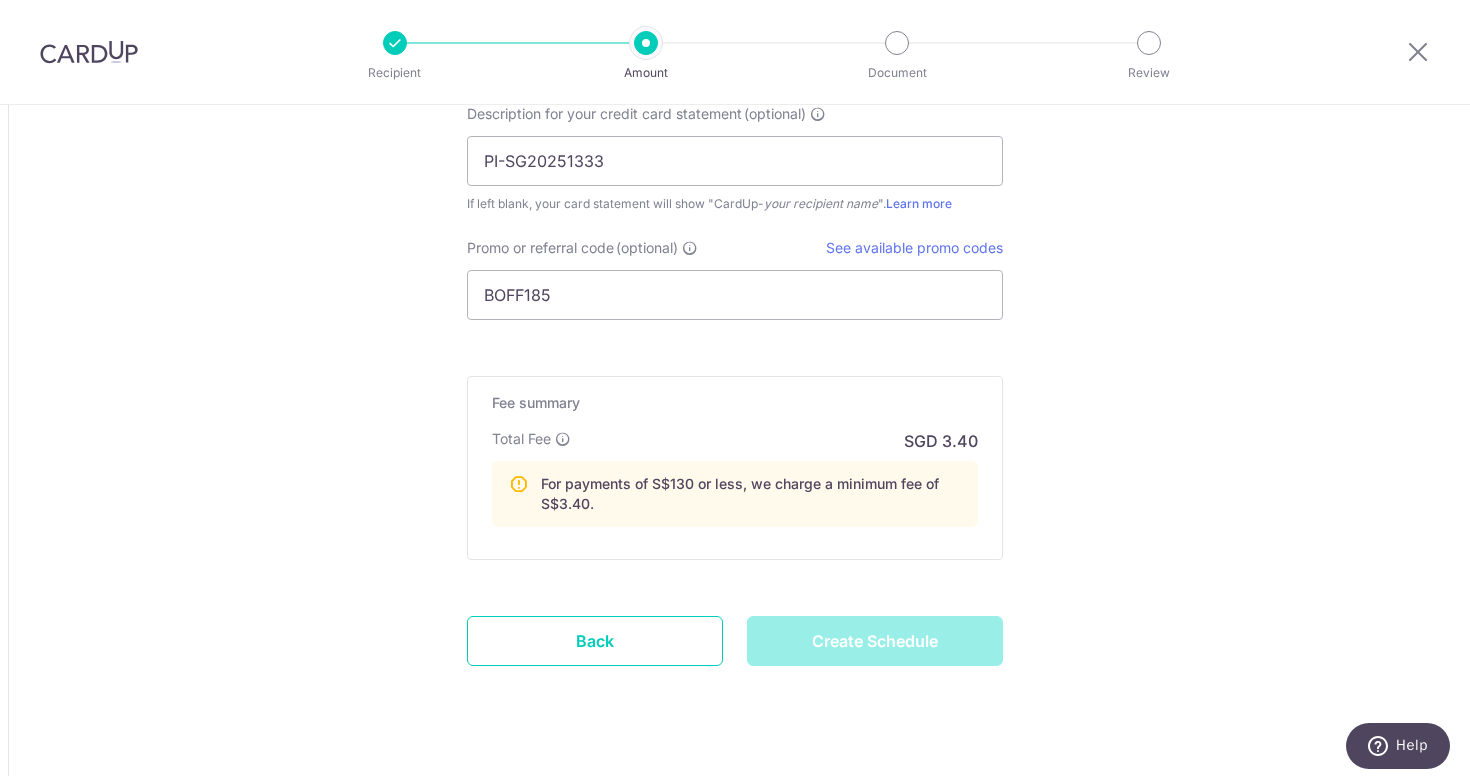 type on "Create Schedule" 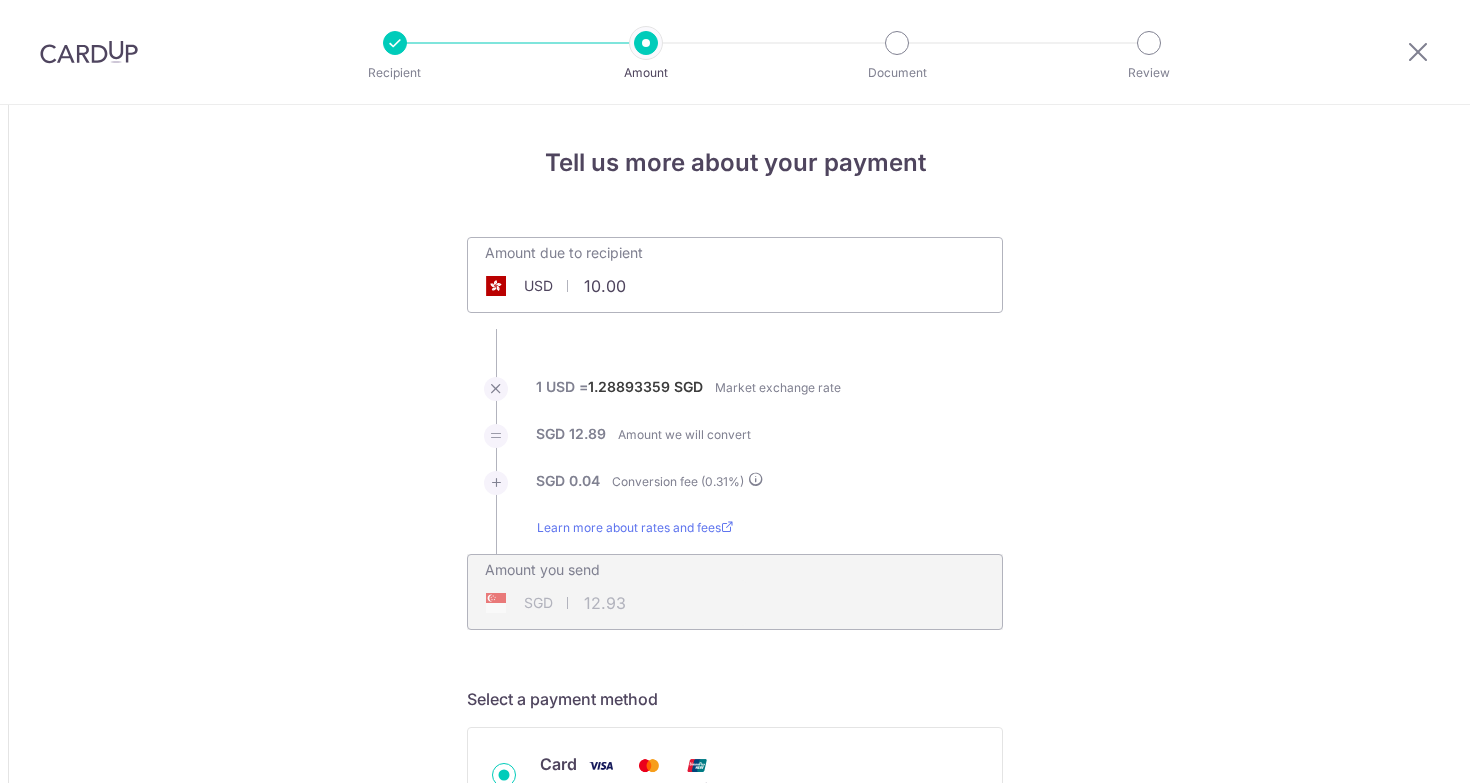 scroll, scrollTop: 0, scrollLeft: 0, axis: both 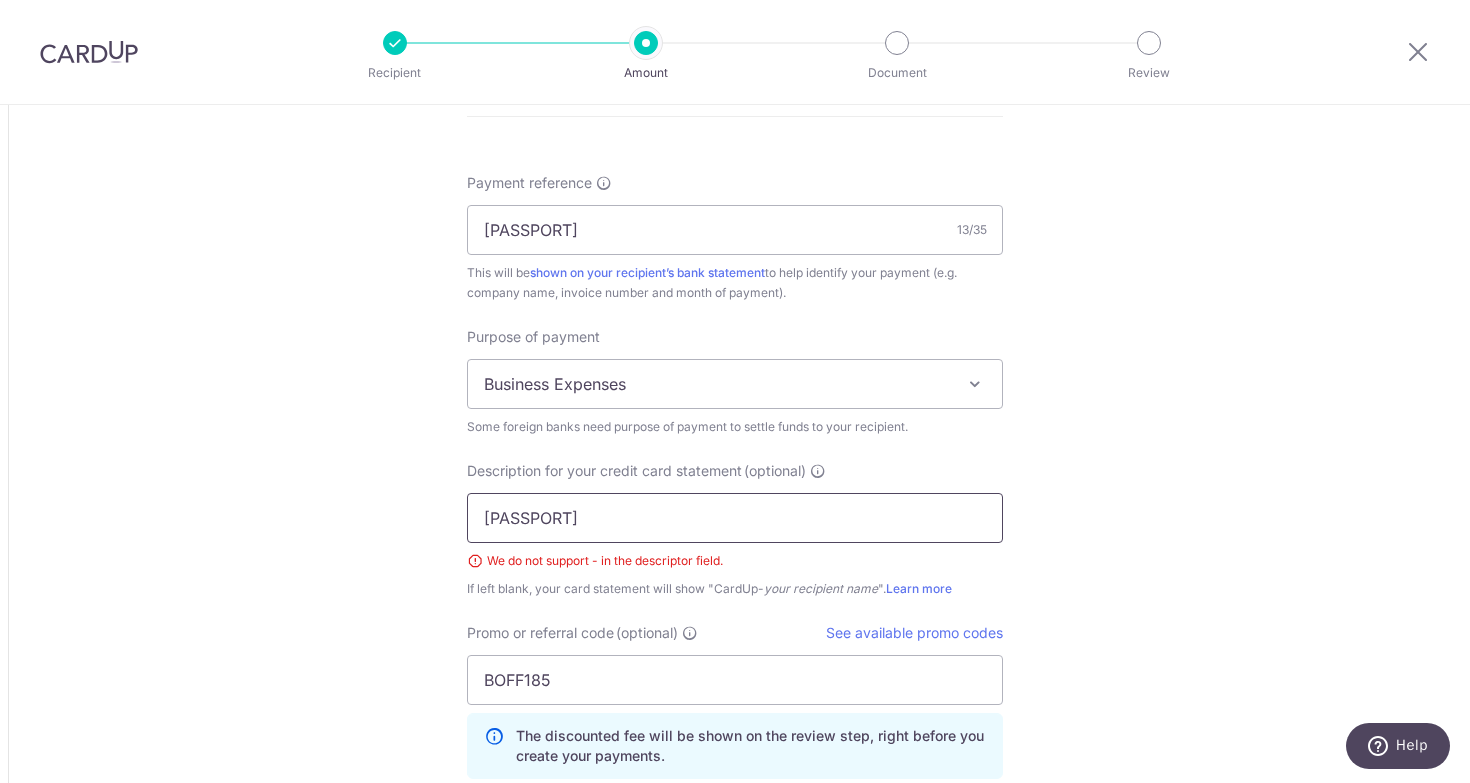 click on "PI-SG20251333" at bounding box center [735, 518] 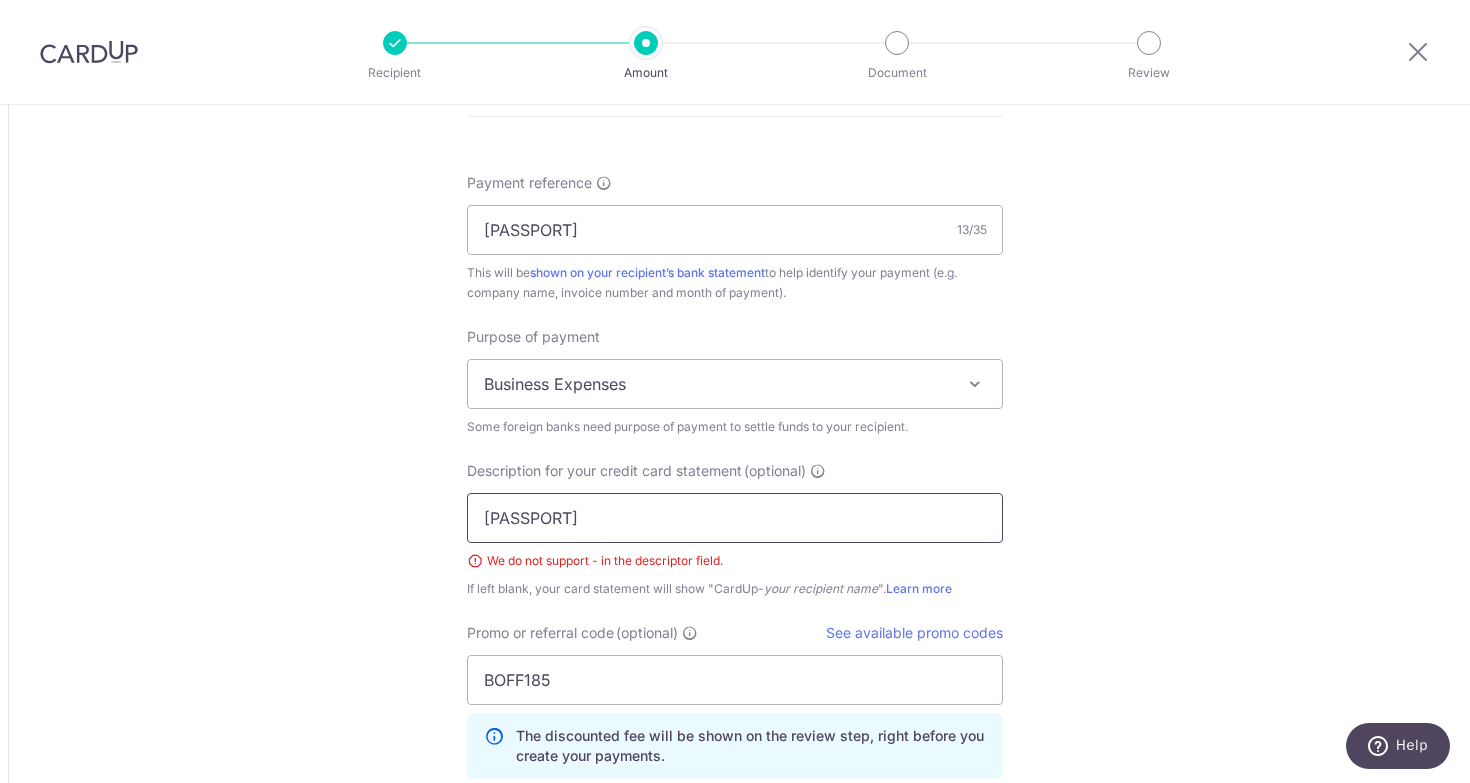 click on "PI-SG20251333" at bounding box center [735, 518] 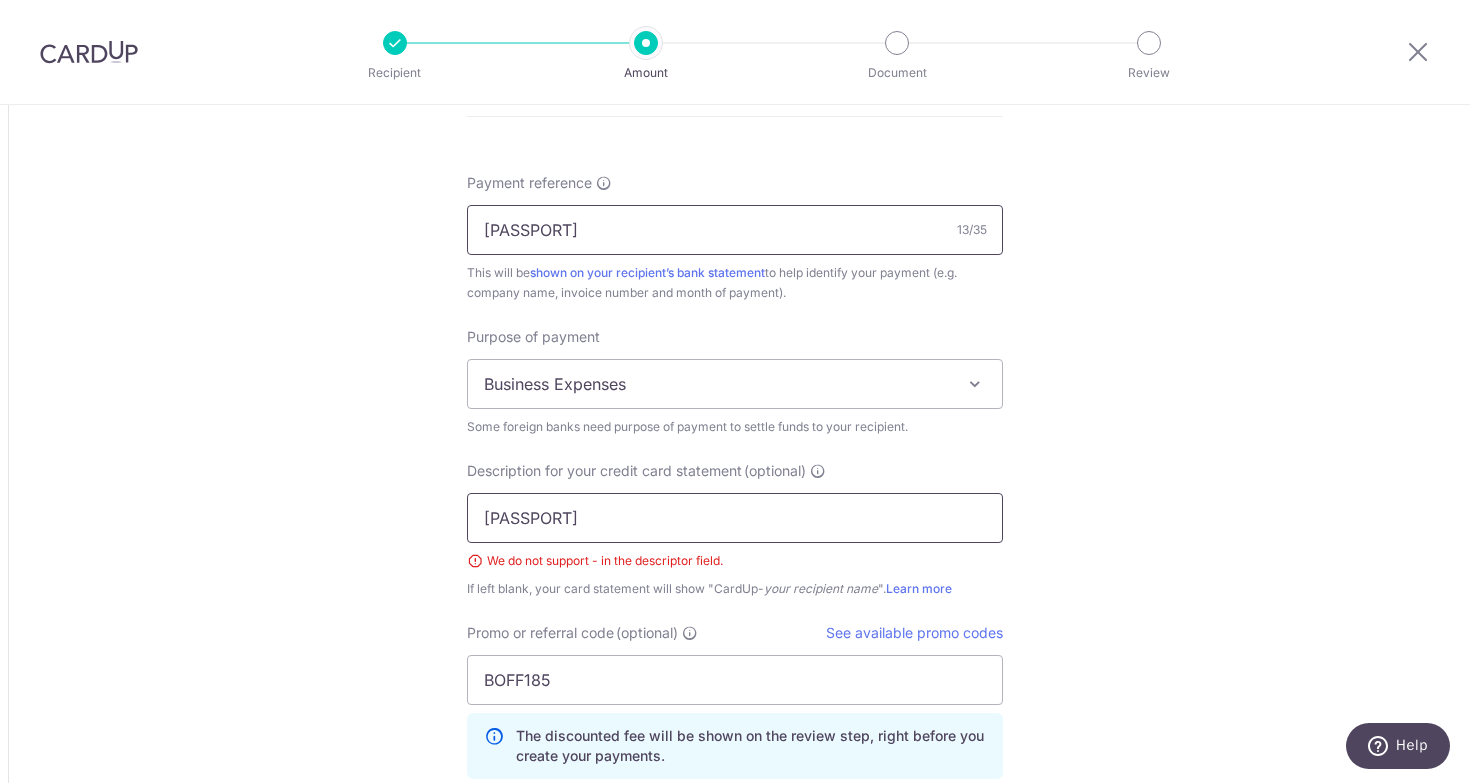 type on "PISG20251333" 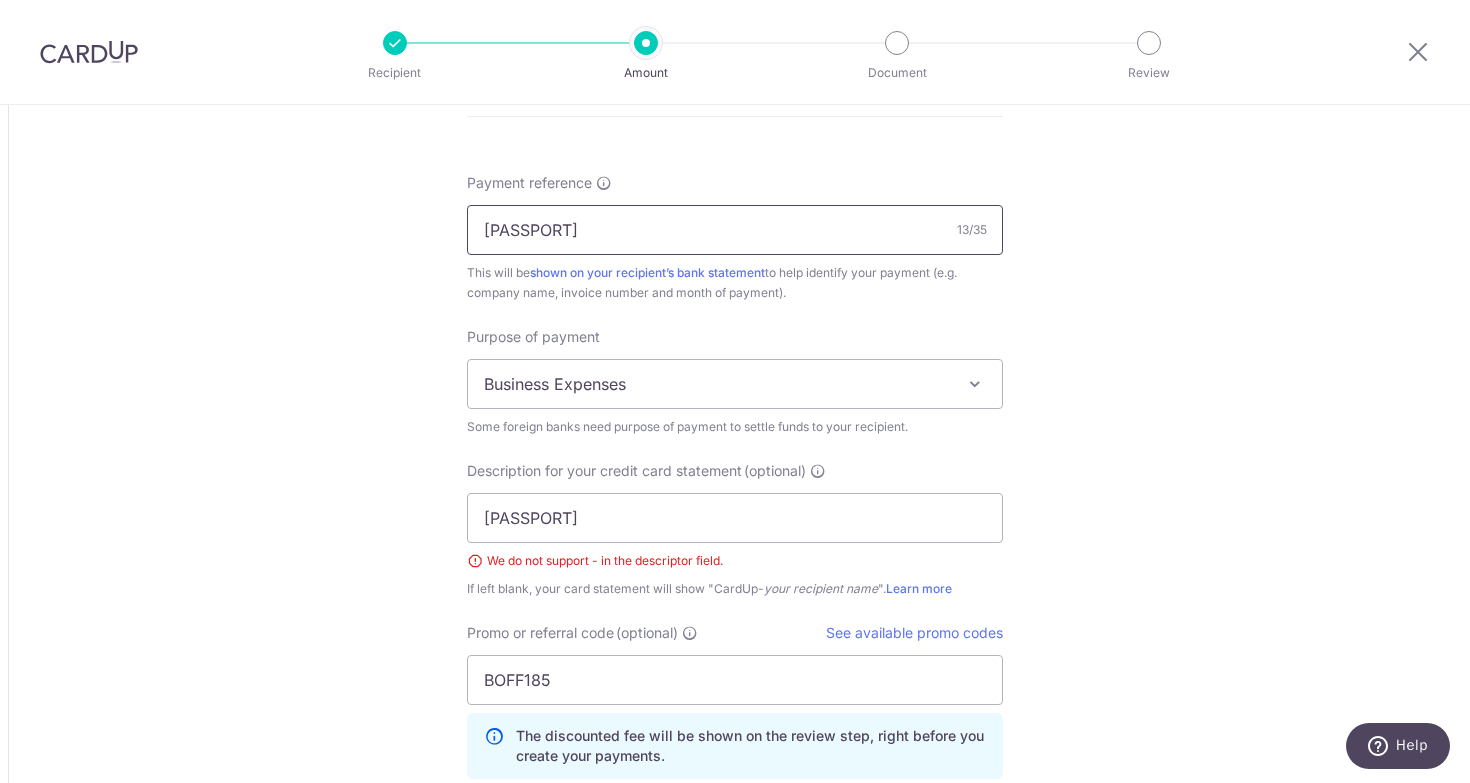 click on "PI-SG20251333" at bounding box center (735, 230) 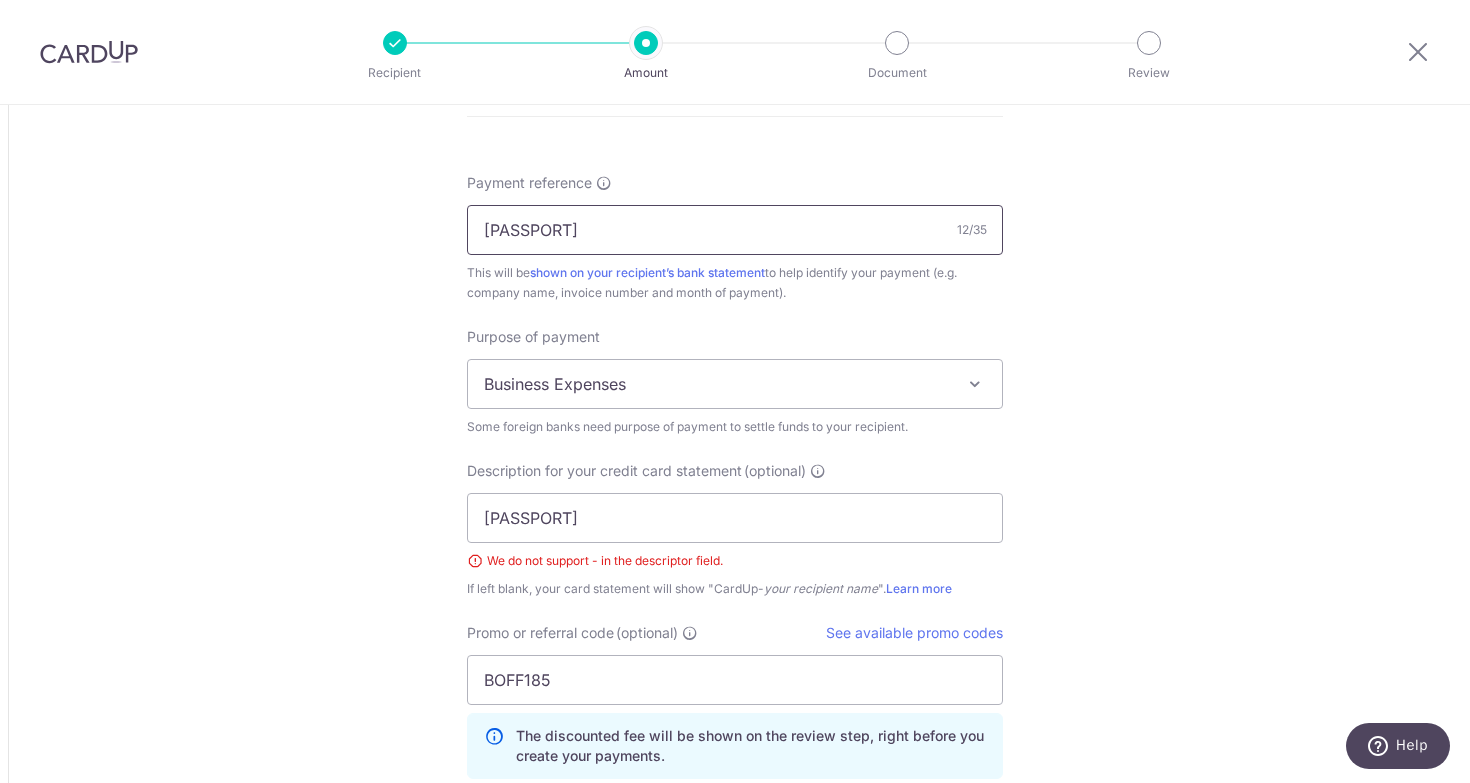 type on "PISG20251333" 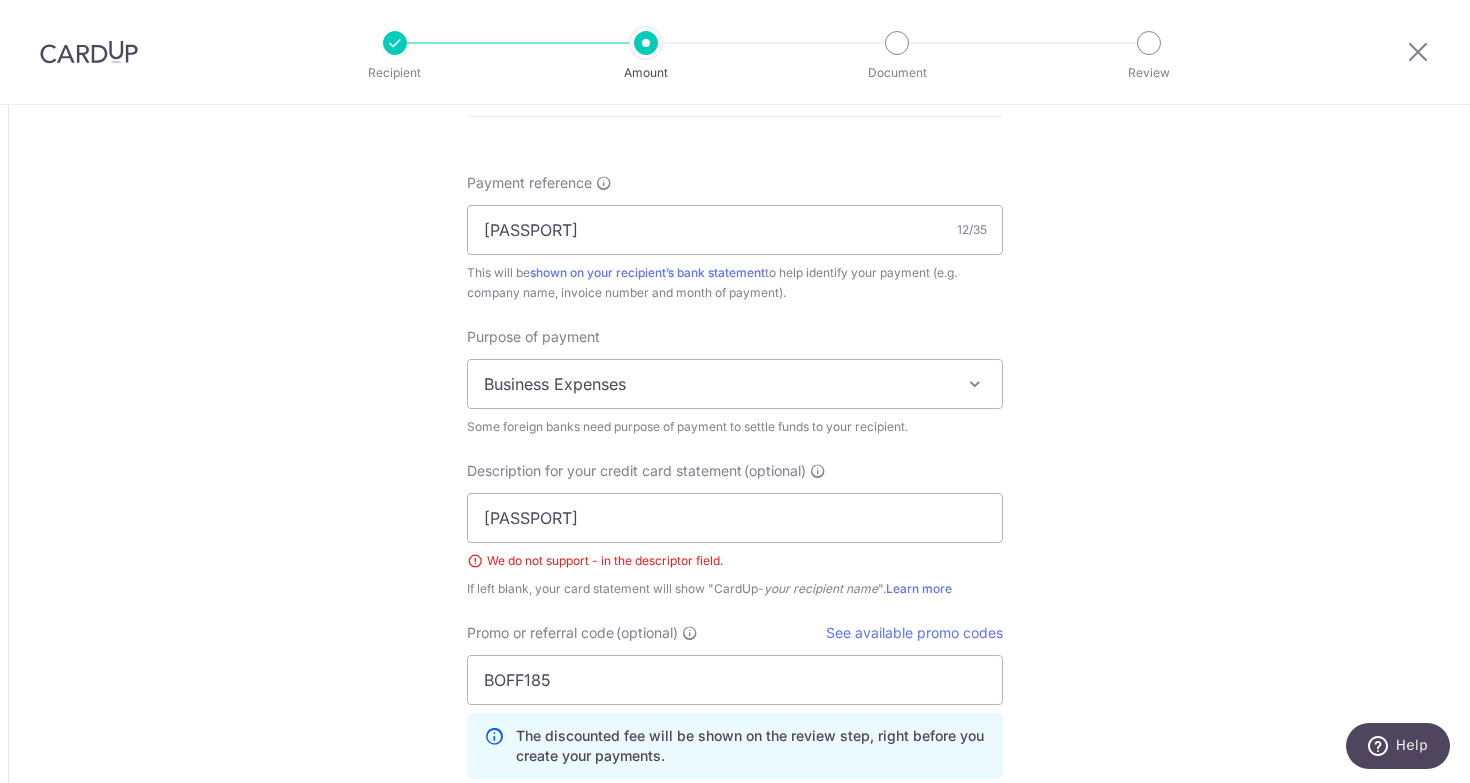 click on "Business Expenses" at bounding box center [735, 384] 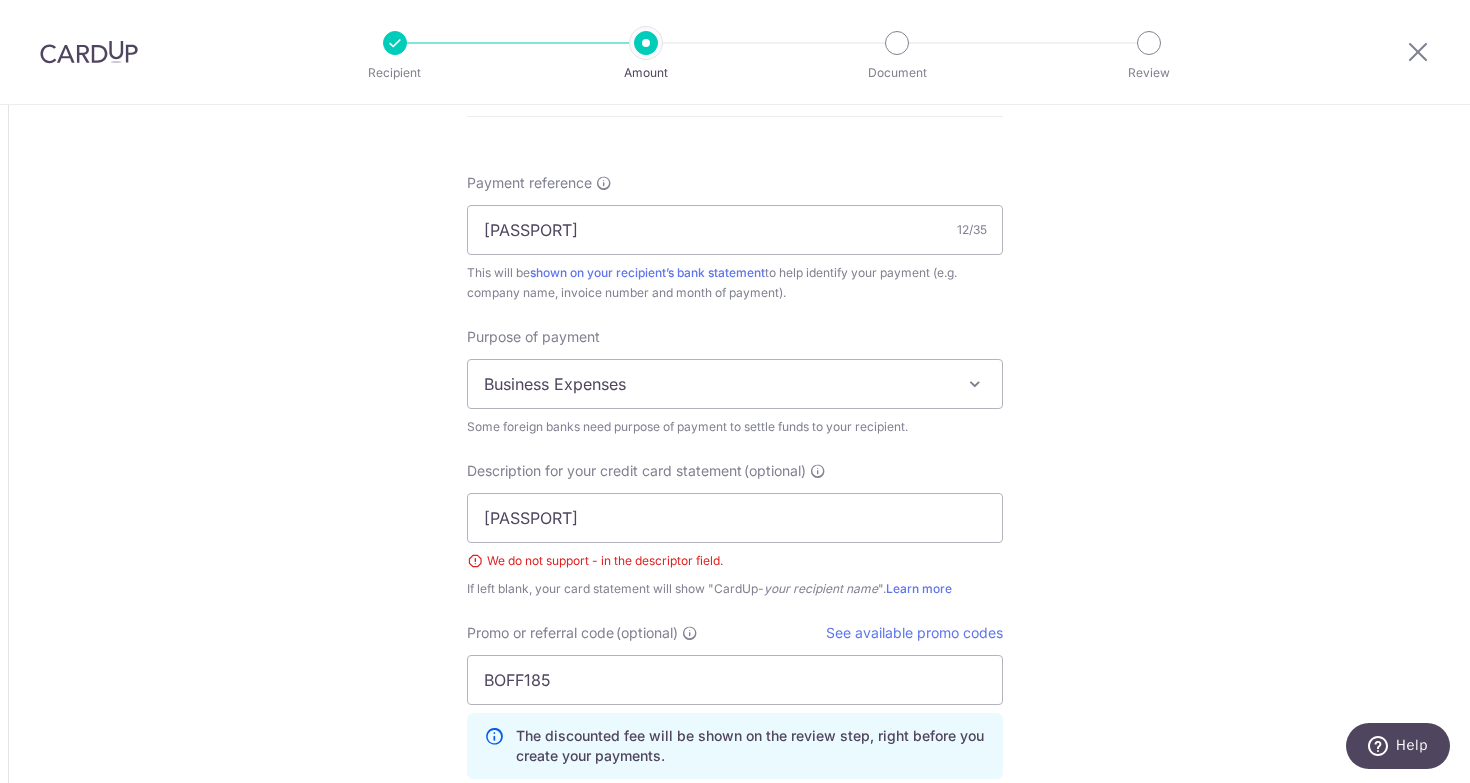 click on "Tell us more about your payment
Amount due to recipient
USD
10.00
10
1 USD =  1.28893359   SGD
Market exchange rate
SGD
12.89
Amount we will convert
SGD 0.04" at bounding box center (735, -157) 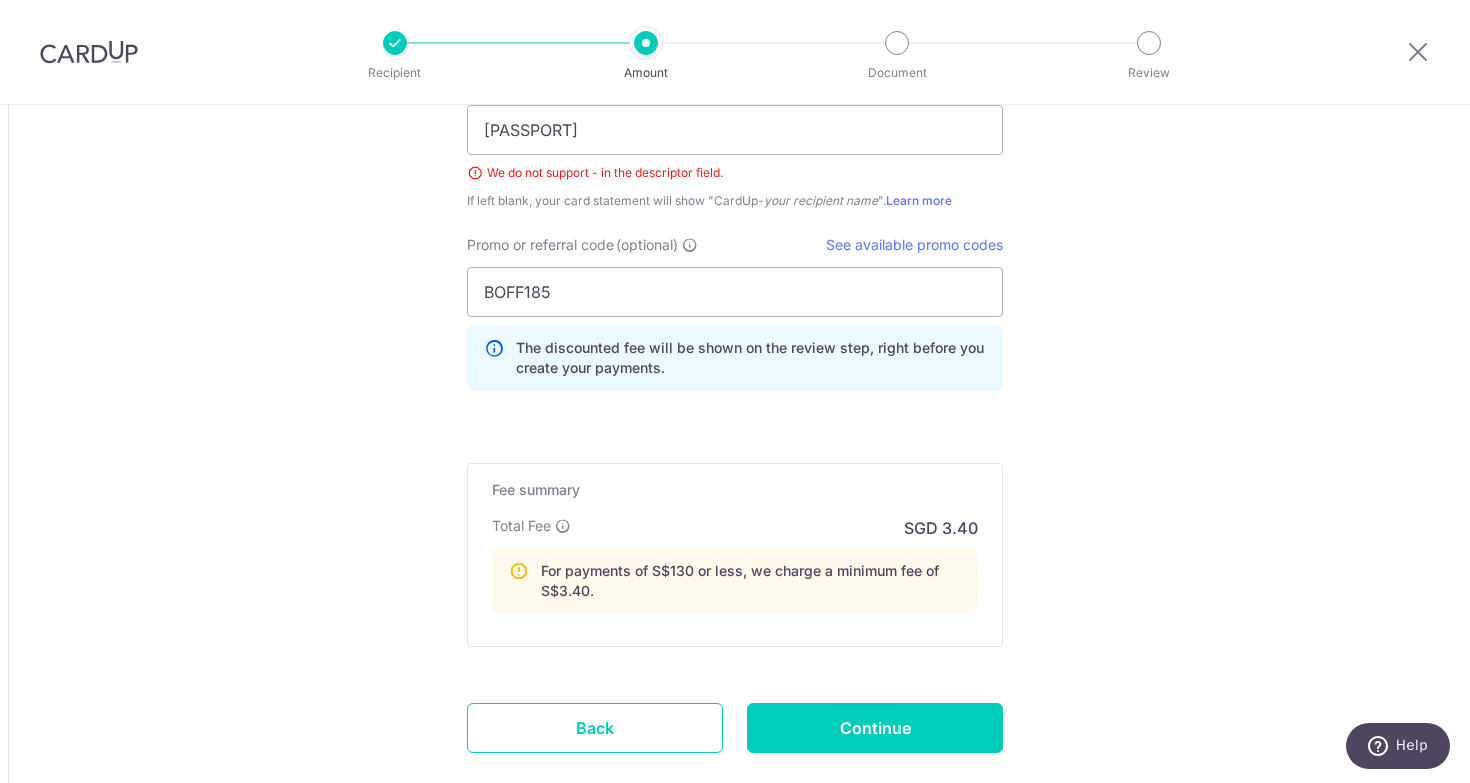 scroll, scrollTop: 2159, scrollLeft: 0, axis: vertical 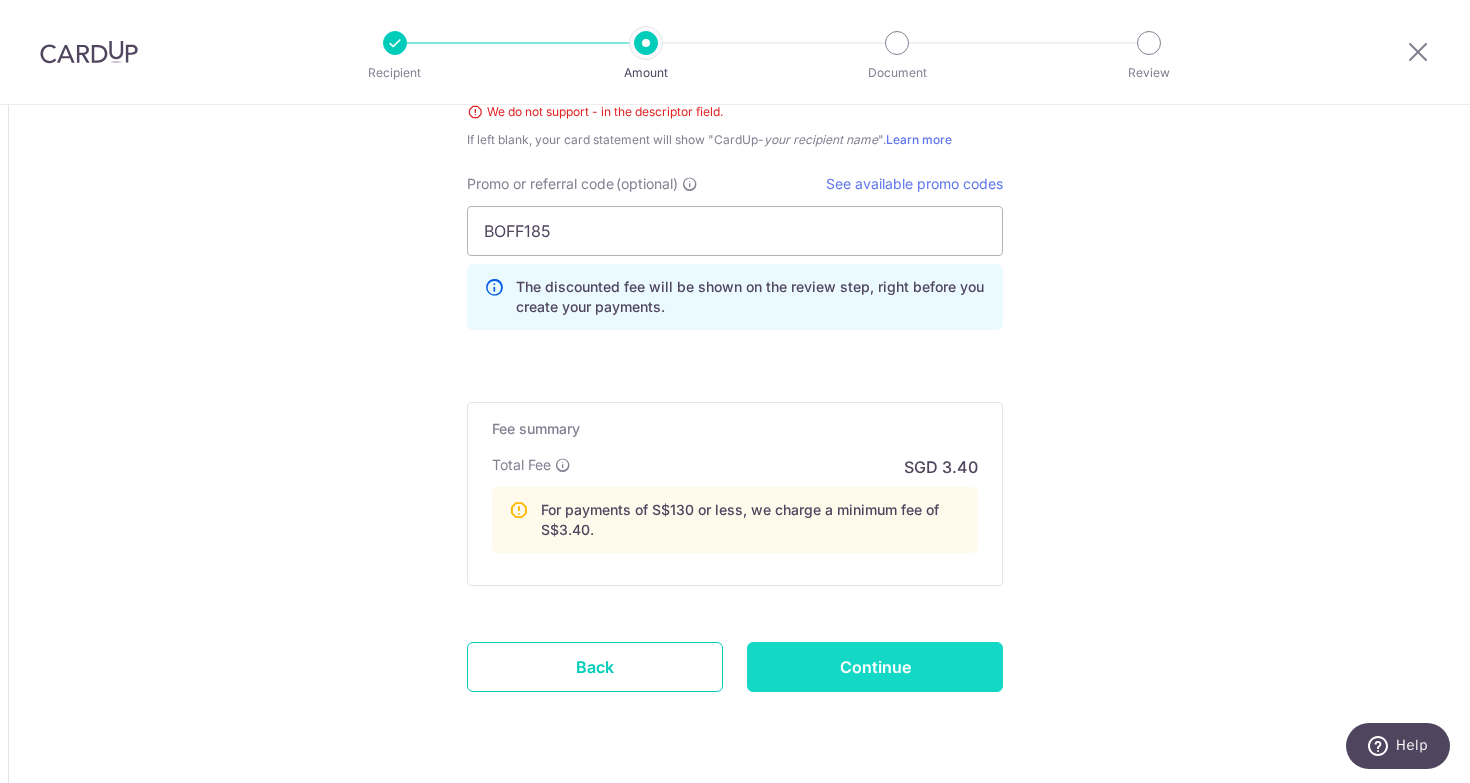 click on "Continue" at bounding box center (875, 667) 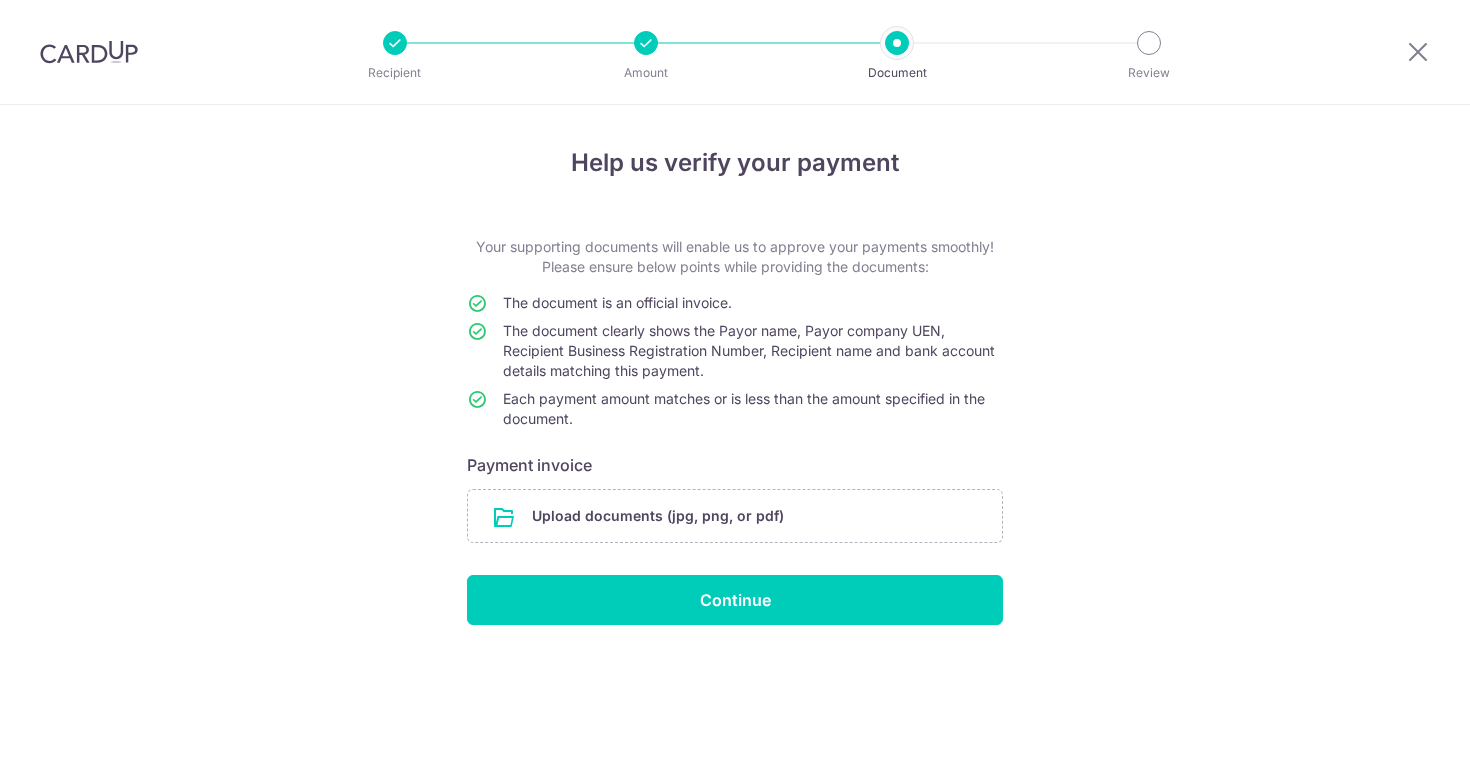 scroll, scrollTop: 0, scrollLeft: 0, axis: both 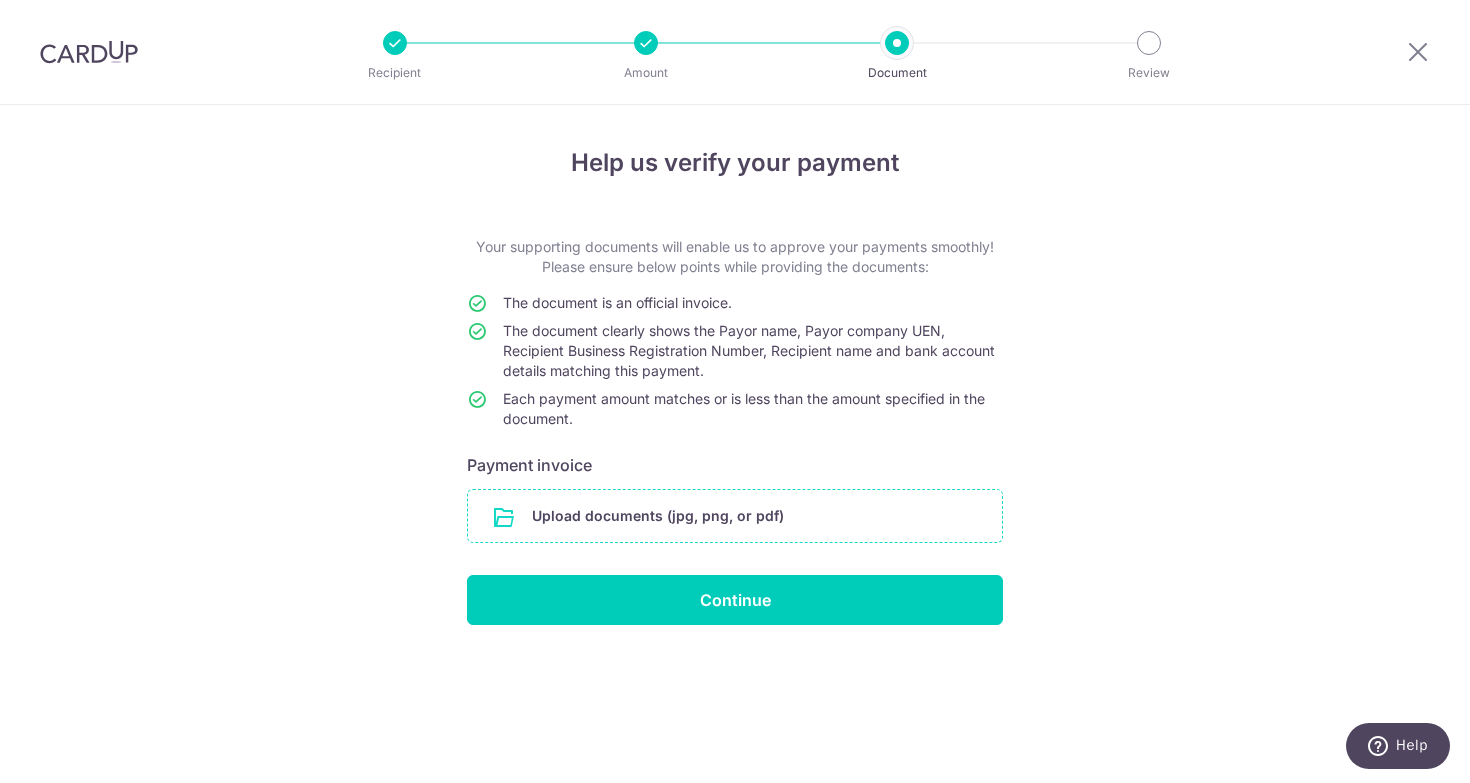 click at bounding box center (735, 516) 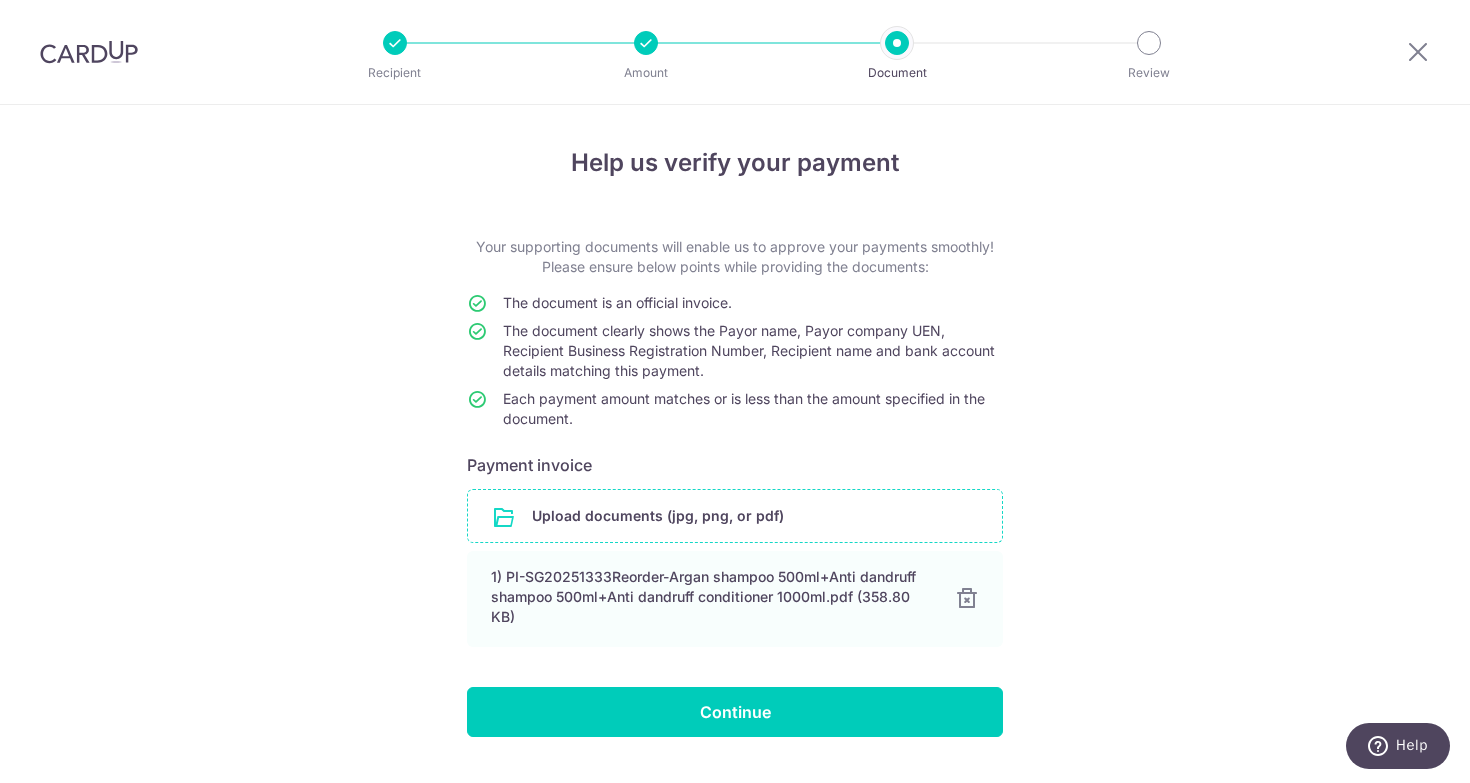 scroll, scrollTop: 48, scrollLeft: 0, axis: vertical 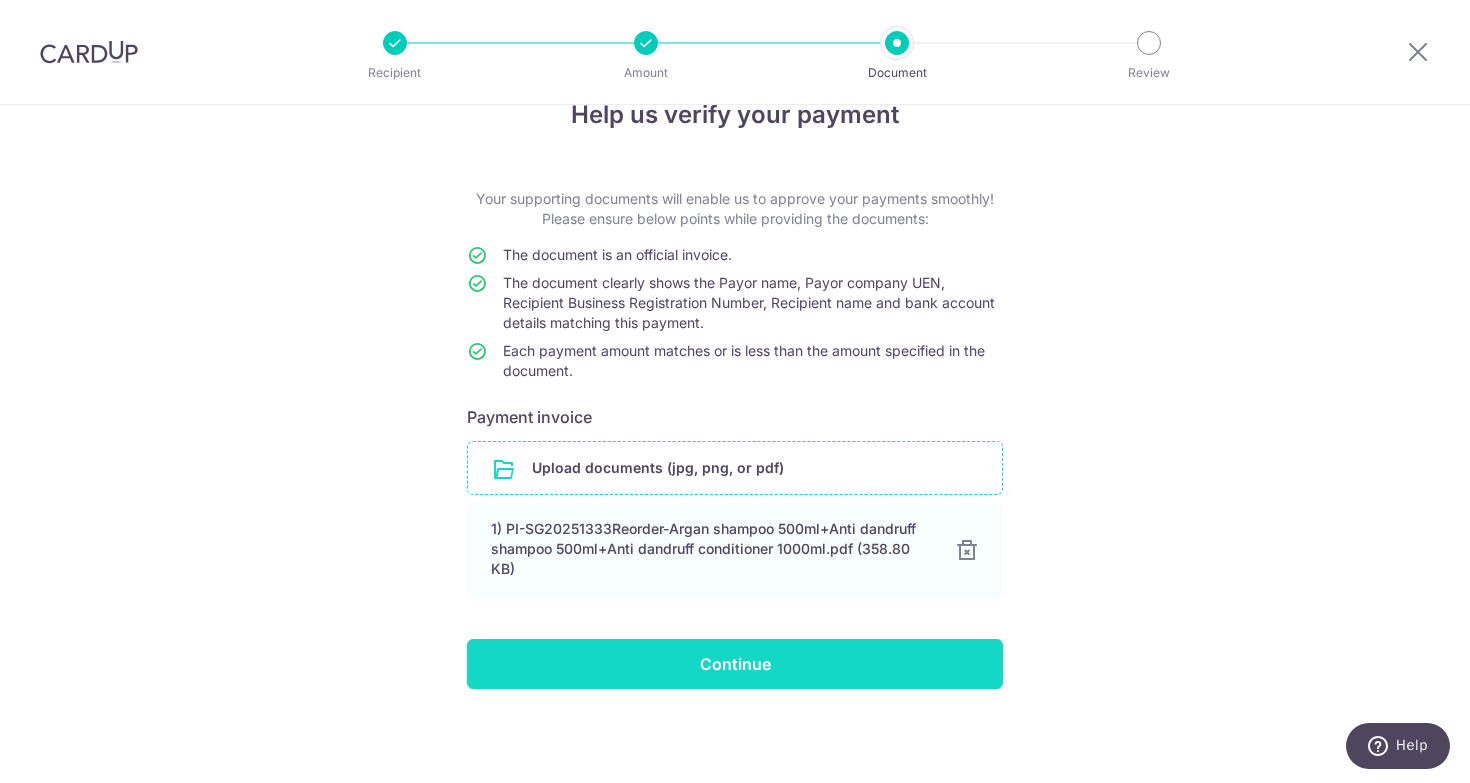 click on "Continue" at bounding box center [735, 664] 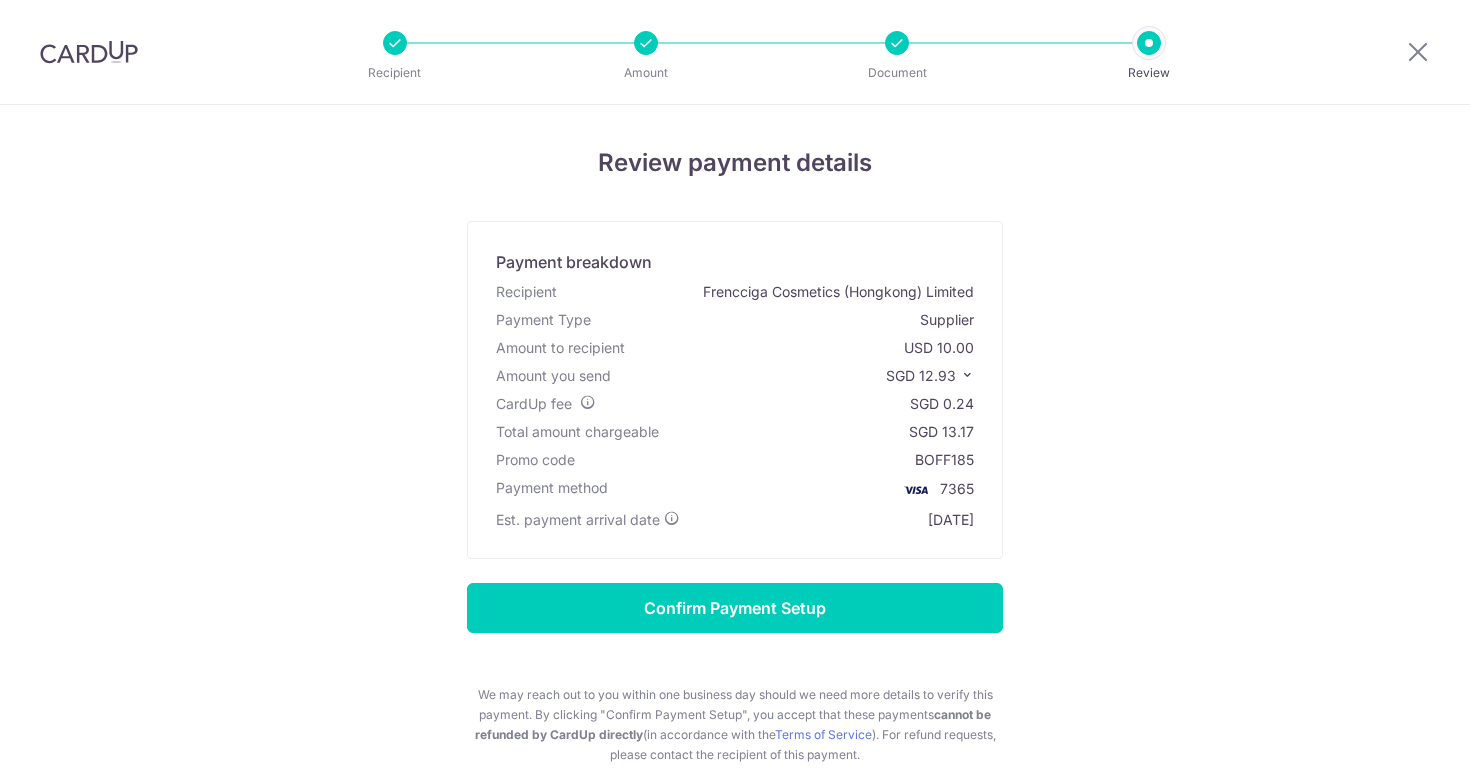 scroll, scrollTop: 0, scrollLeft: 0, axis: both 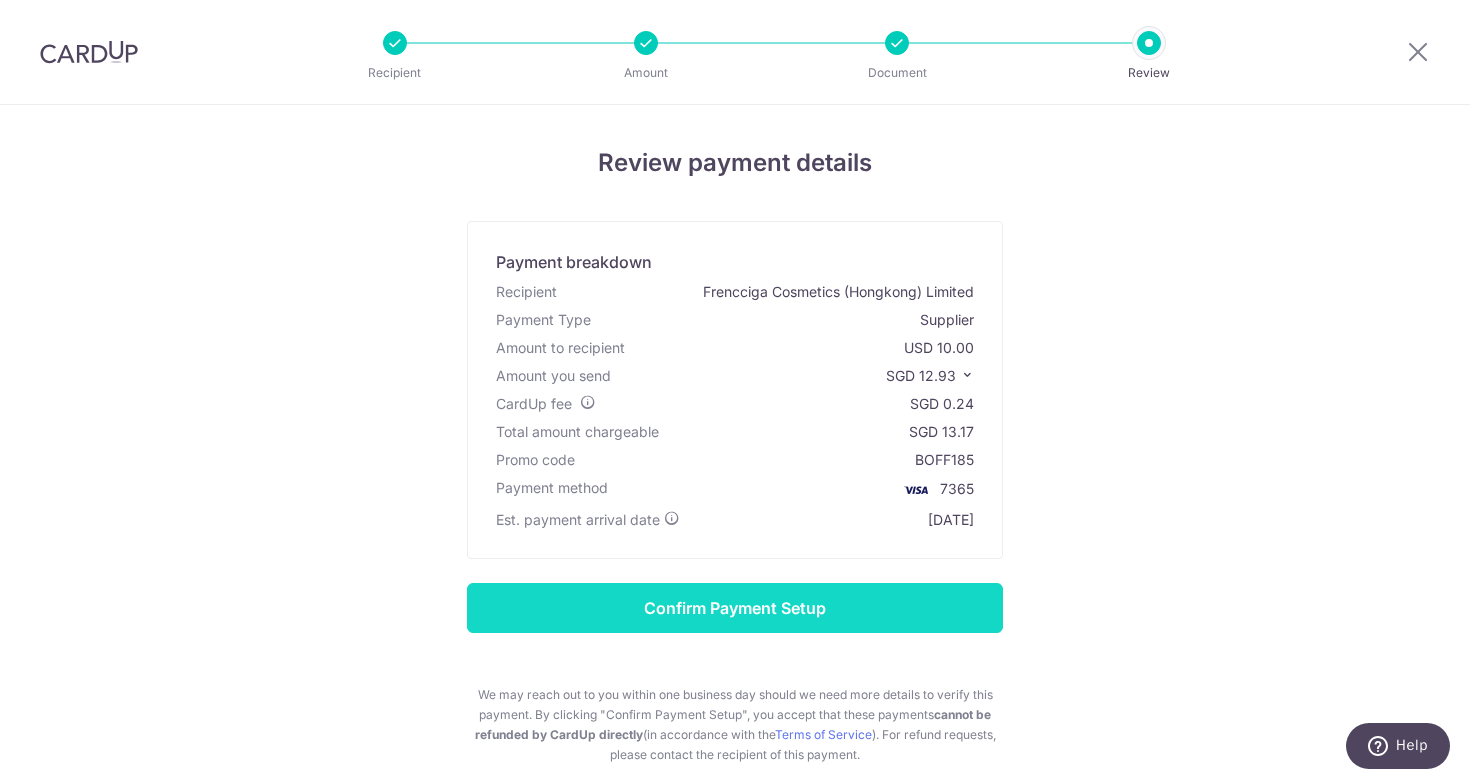 click on "Confirm Payment Setup" at bounding box center [735, 608] 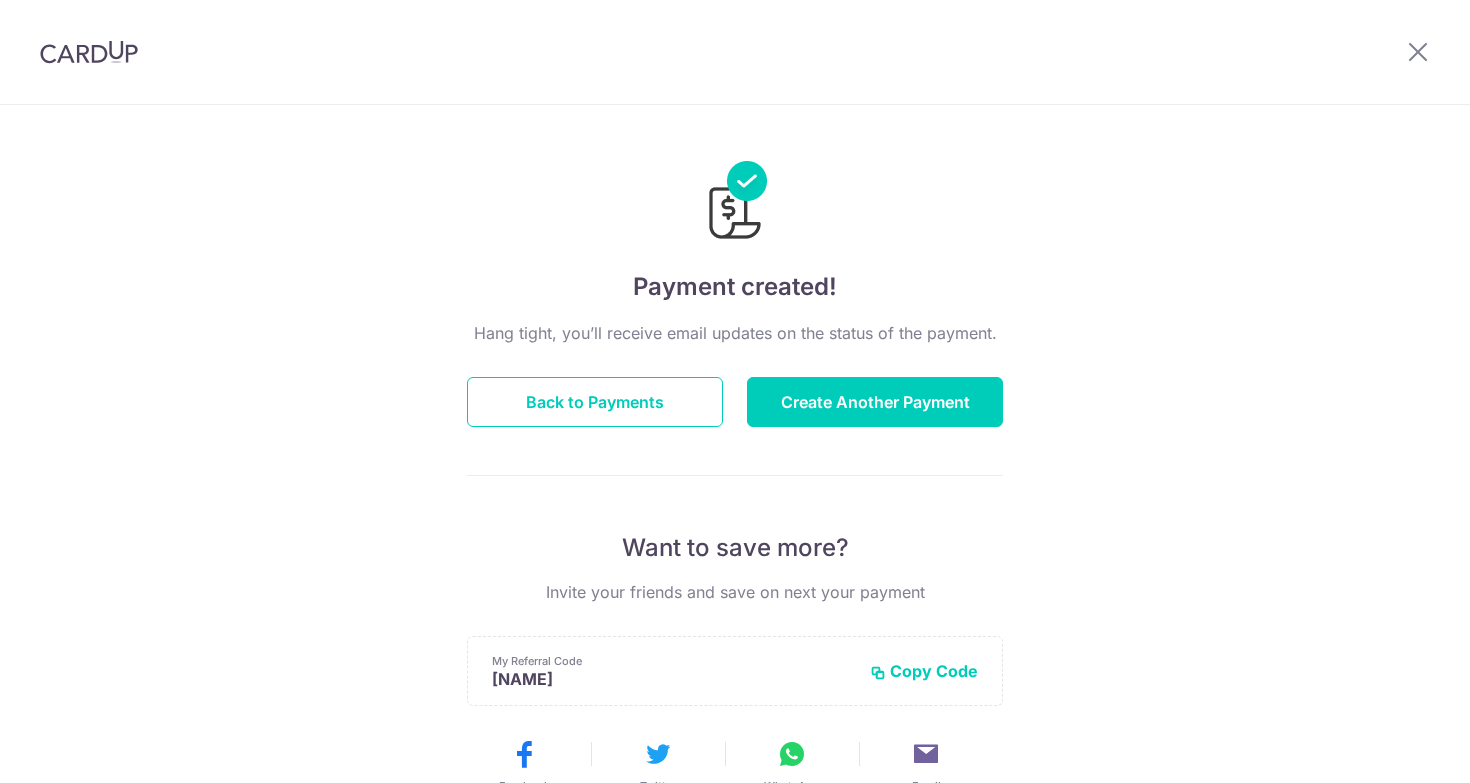 scroll, scrollTop: 0, scrollLeft: 0, axis: both 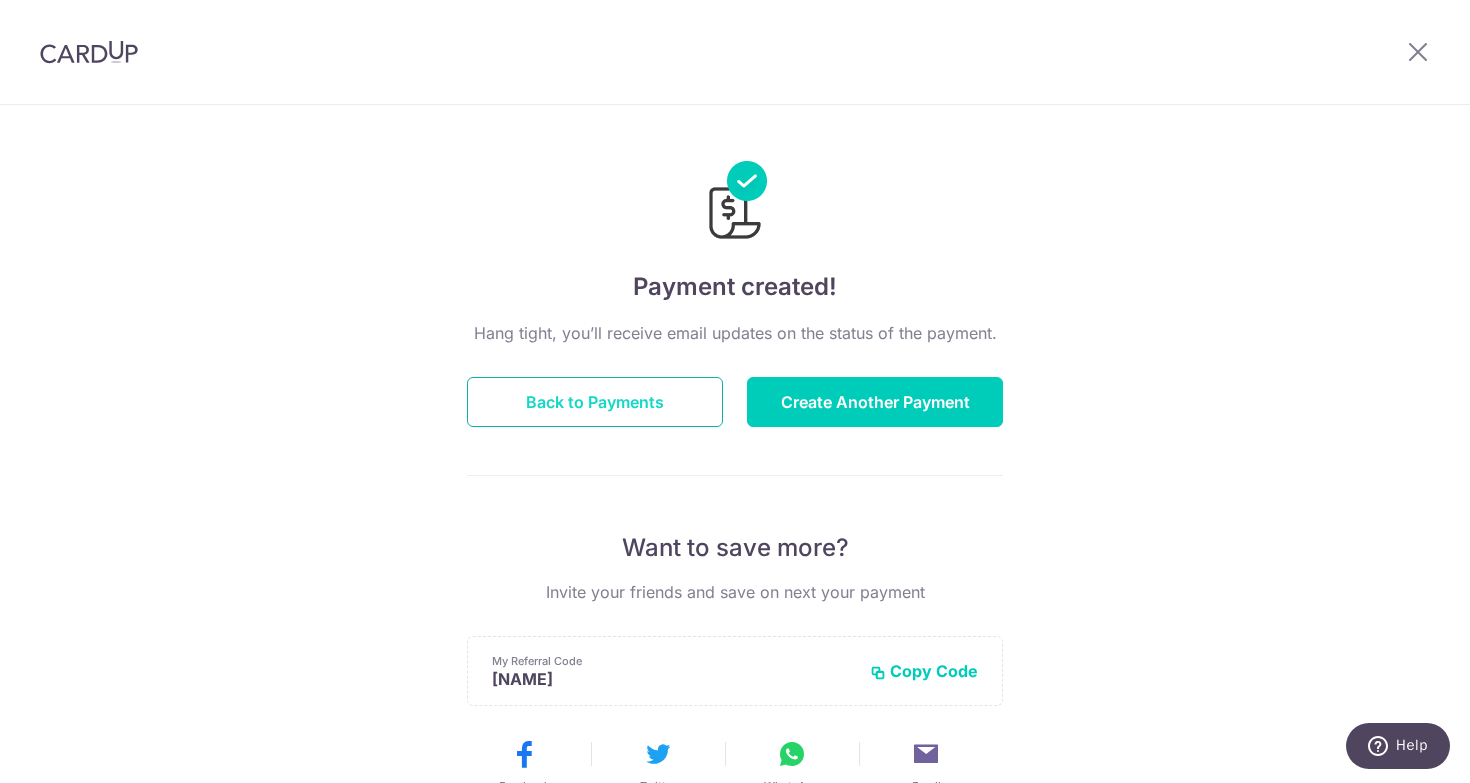 click on "Back to Payments" at bounding box center (595, 402) 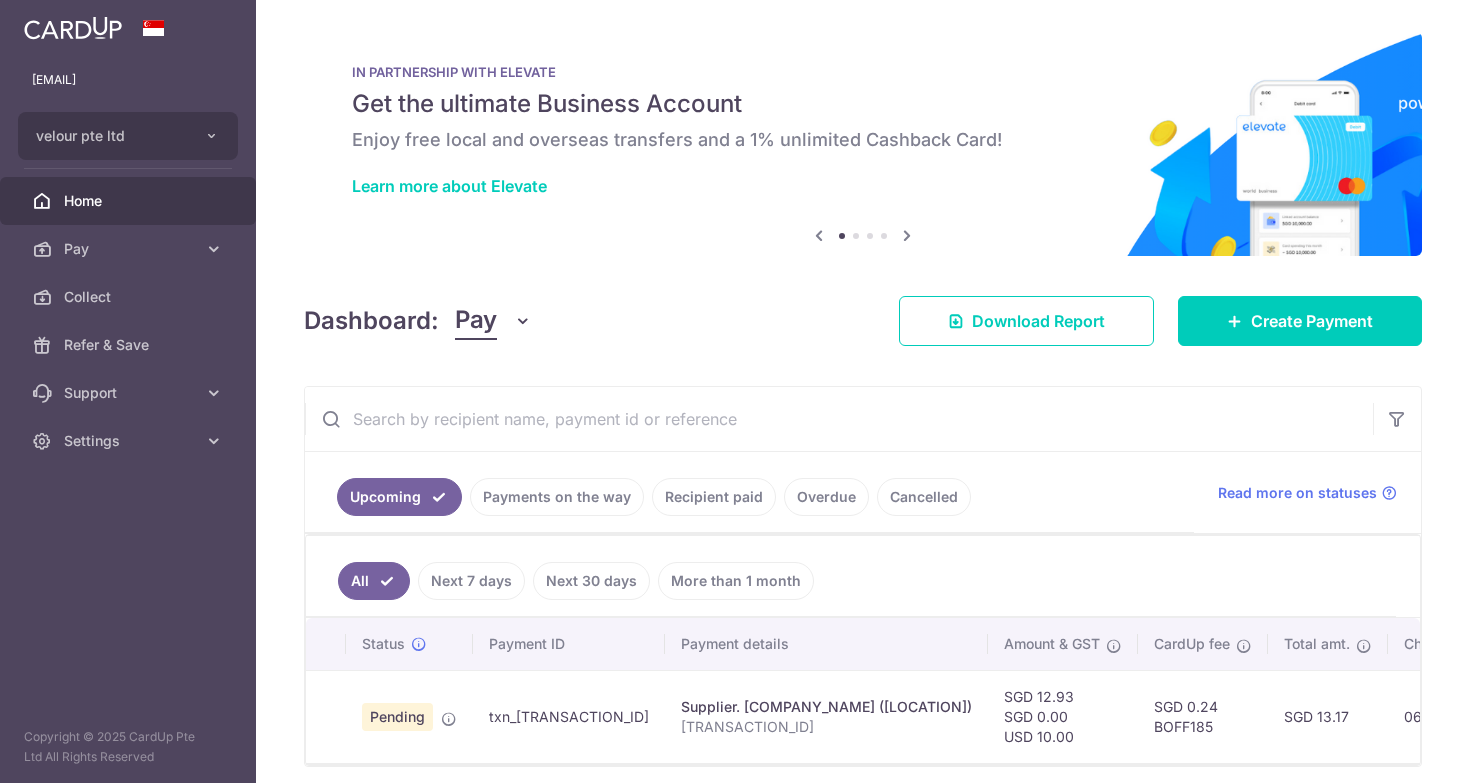 scroll, scrollTop: 0, scrollLeft: 0, axis: both 